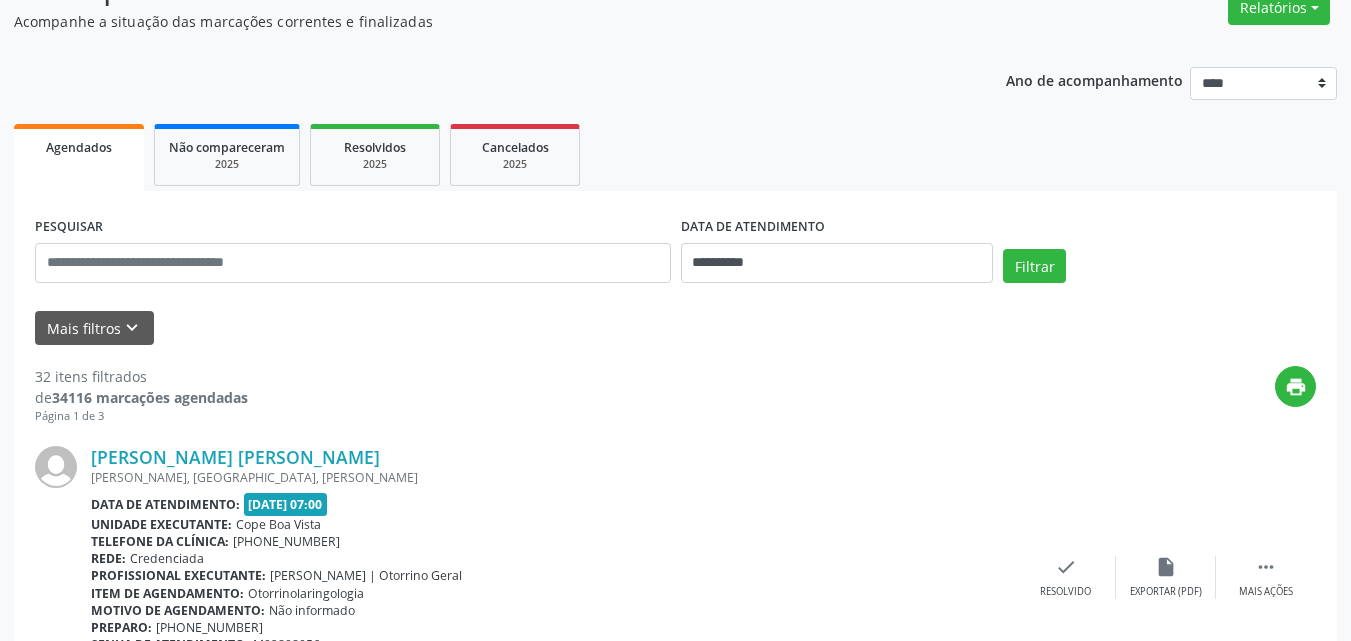 scroll, scrollTop: 100, scrollLeft: 0, axis: vertical 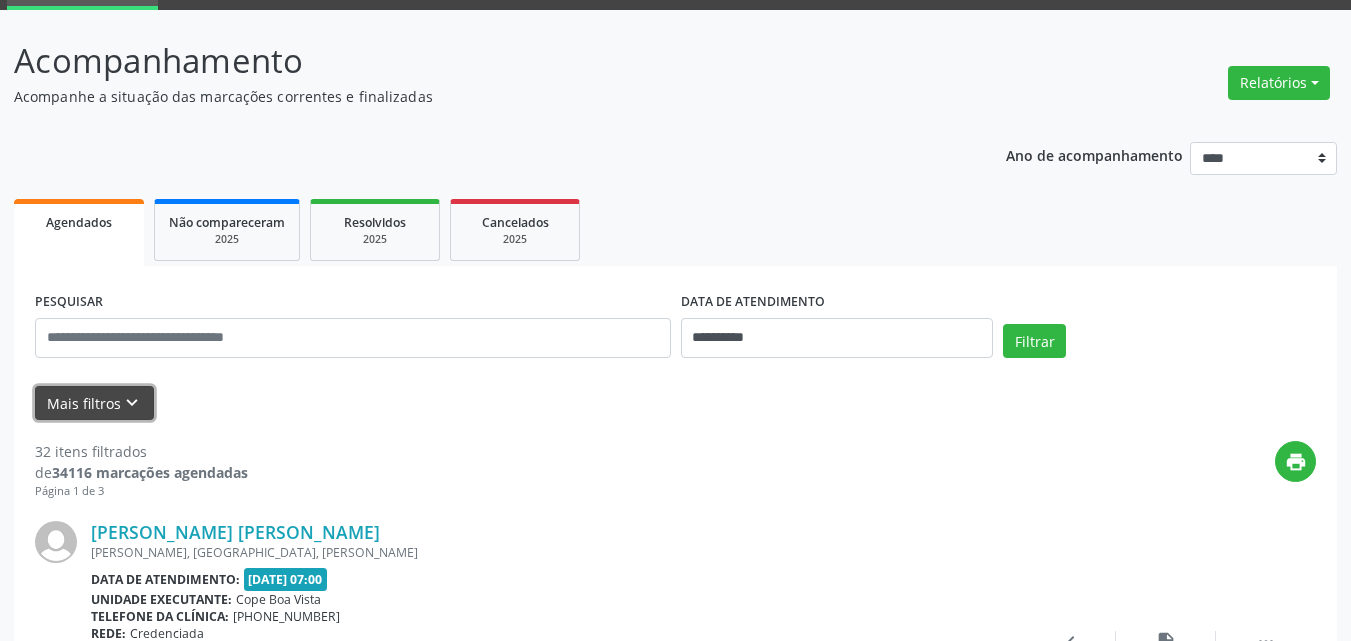 click on "keyboard_arrow_down" at bounding box center [132, 403] 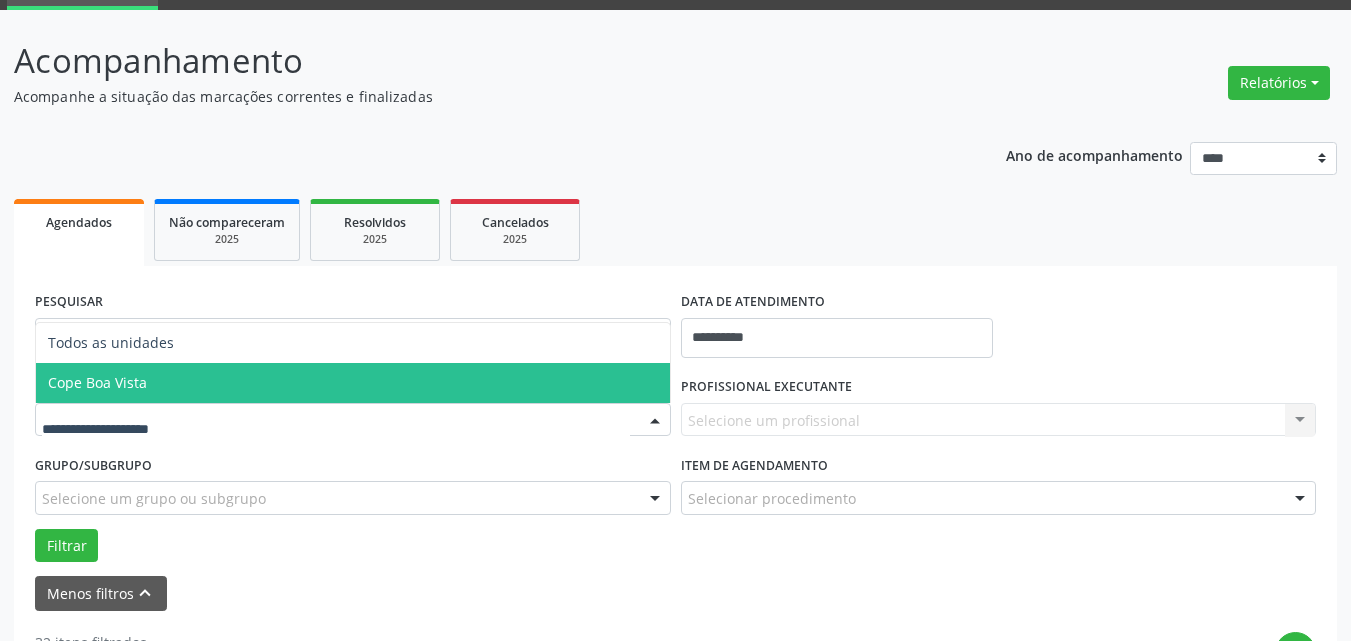 drag, startPoint x: 182, startPoint y: 389, endPoint x: 200, endPoint y: 387, distance: 18.110771 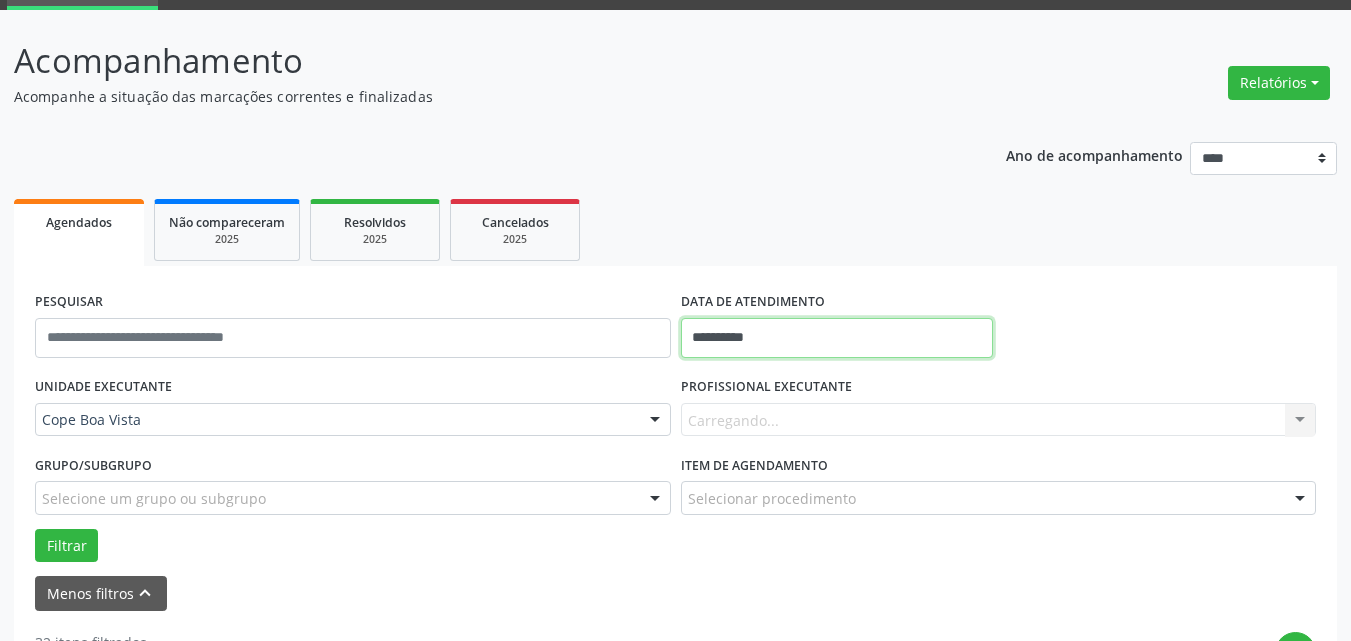 click on "**********" at bounding box center (837, 338) 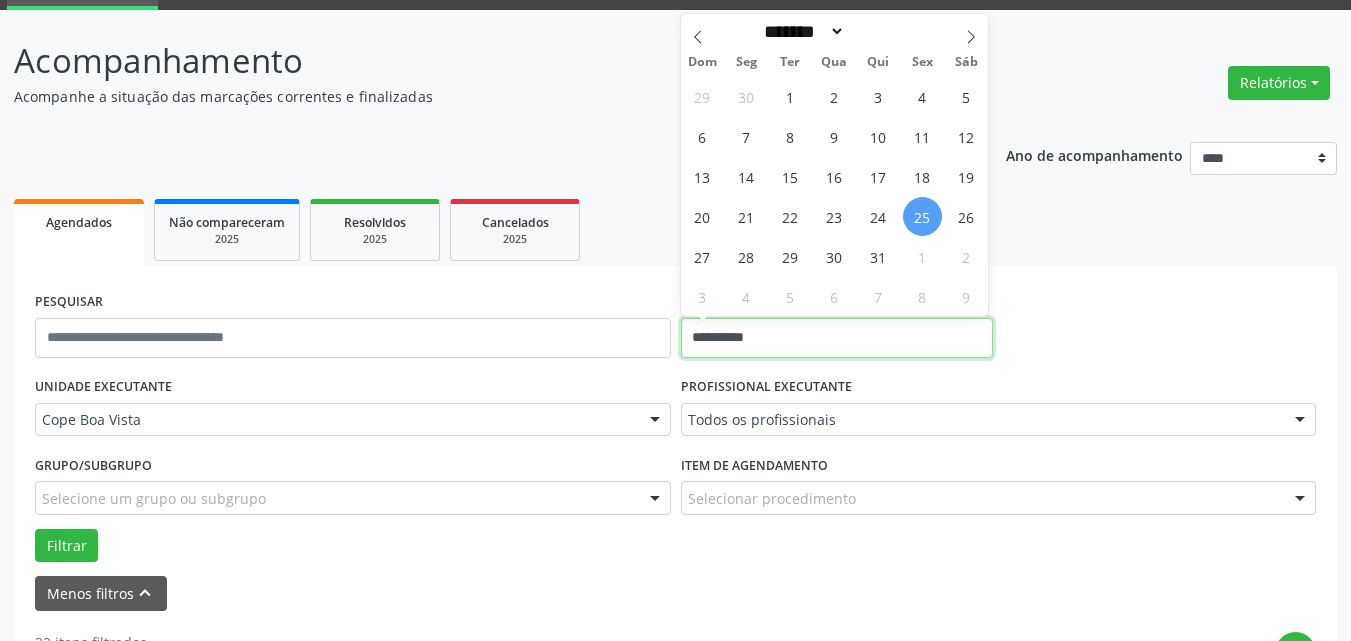 click on "**********" at bounding box center (837, 338) 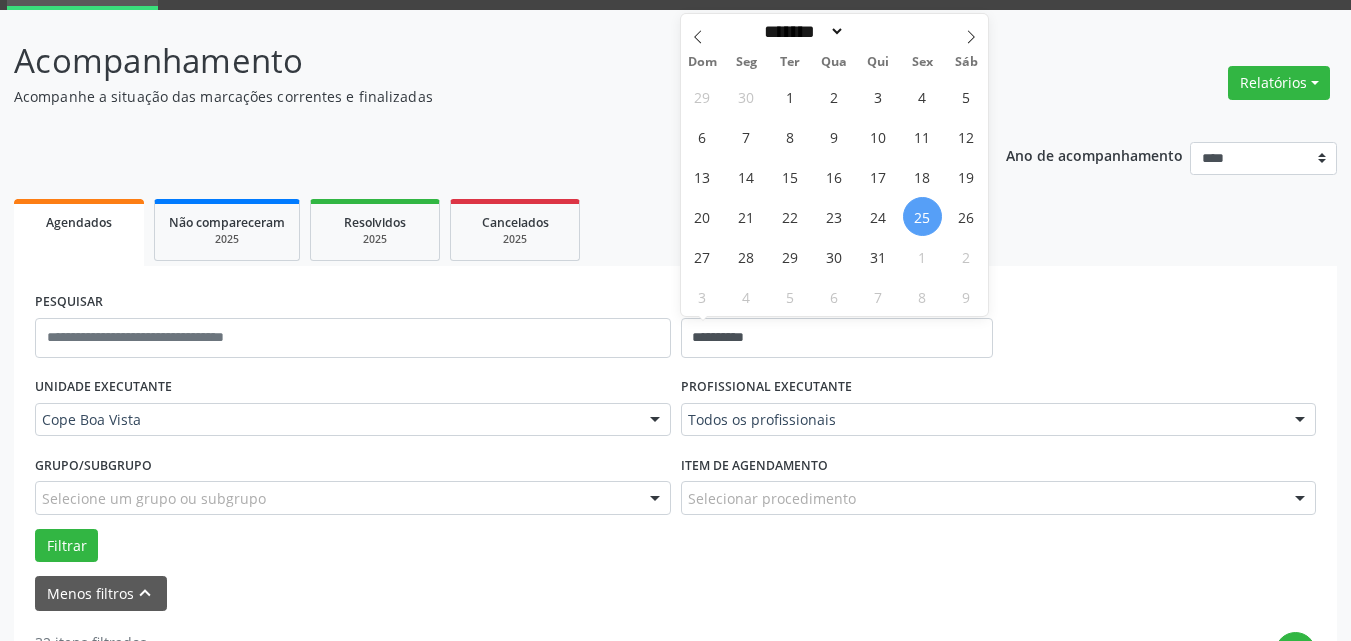 click on "**********" at bounding box center [675, 329] 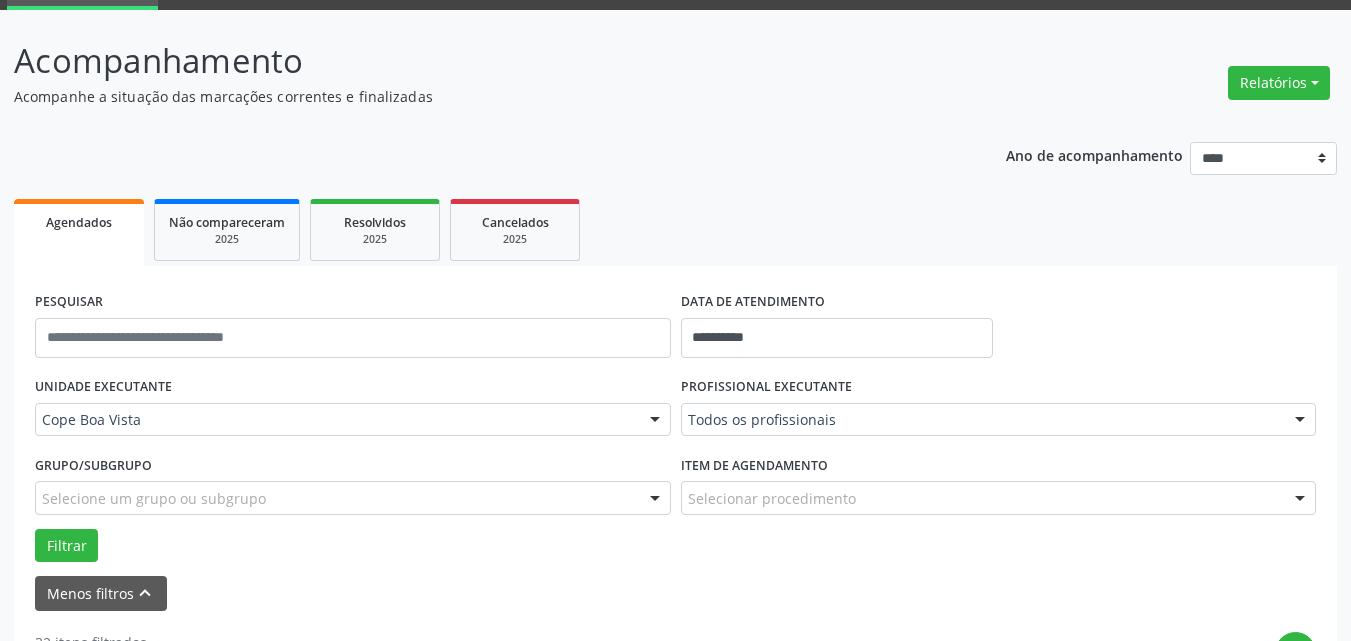 click on "Todos os profissionais" at bounding box center (999, 420) 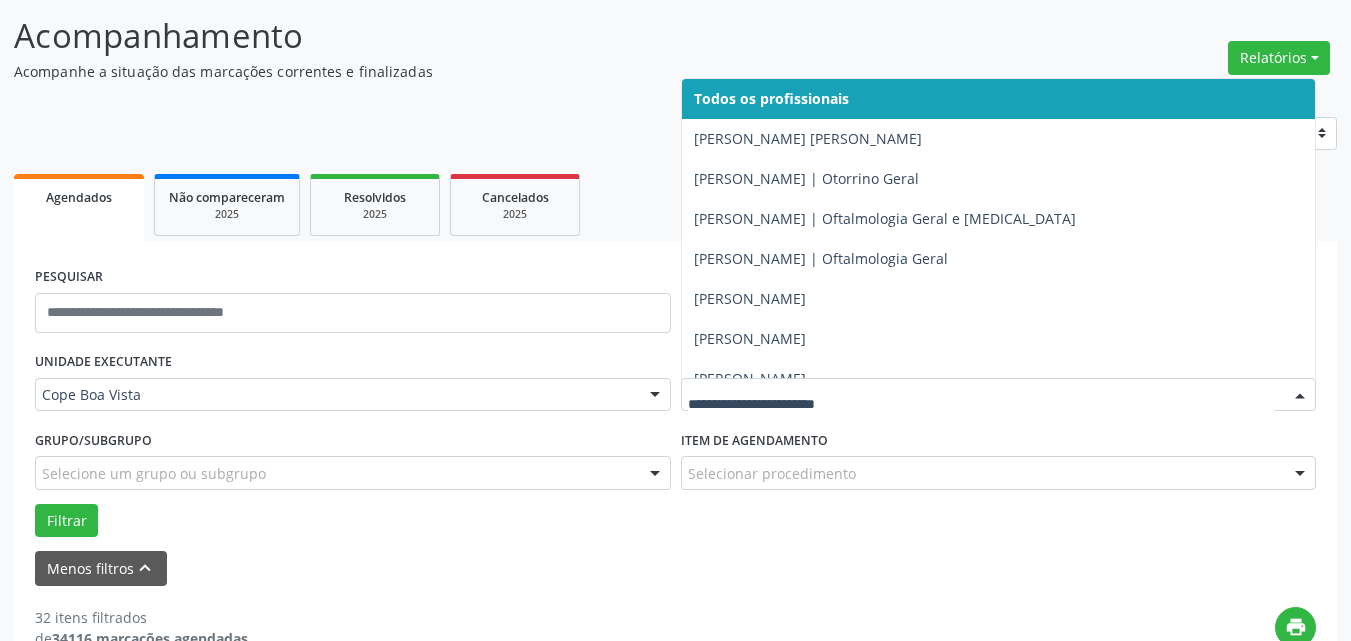 scroll, scrollTop: 0, scrollLeft: 0, axis: both 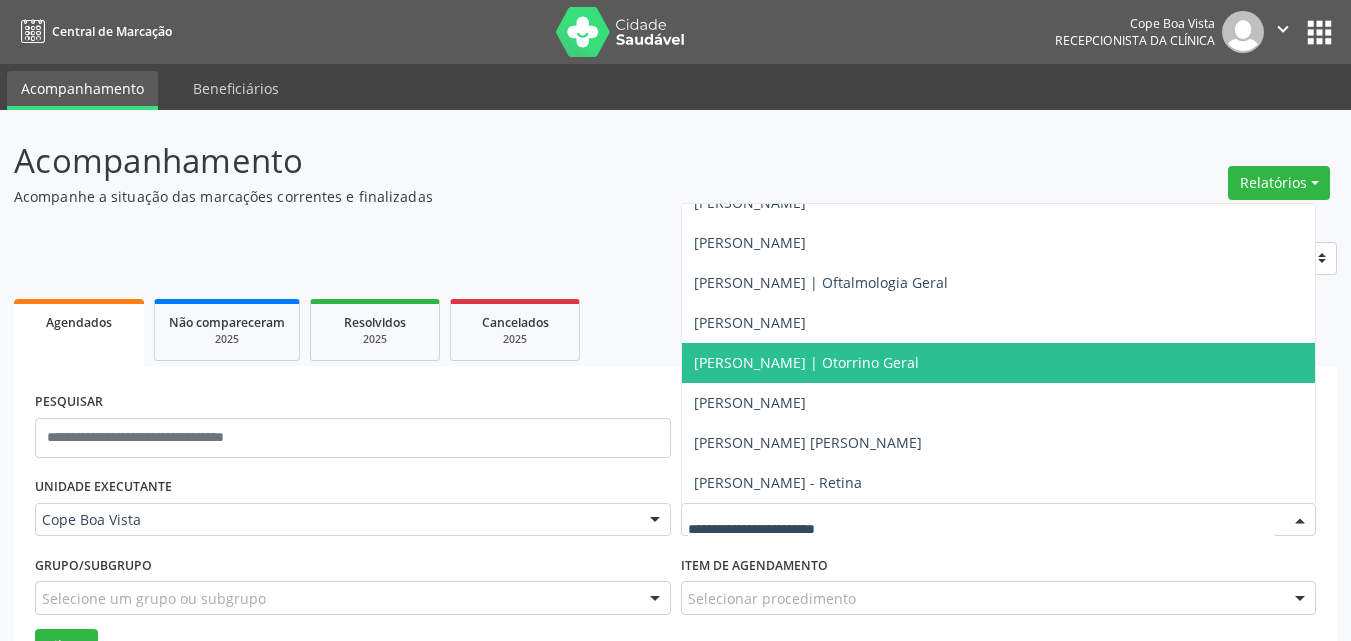 click on "[PERSON_NAME] | Otorrino Geral" at bounding box center (806, 362) 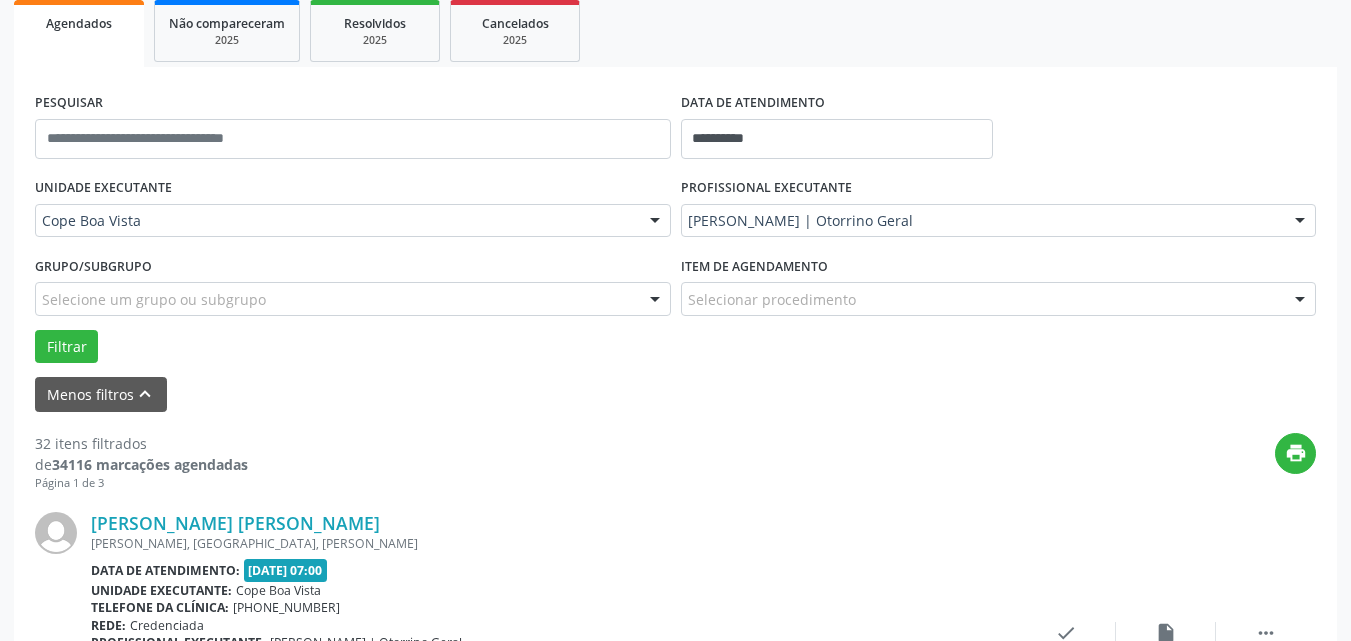 scroll, scrollTop: 300, scrollLeft: 0, axis: vertical 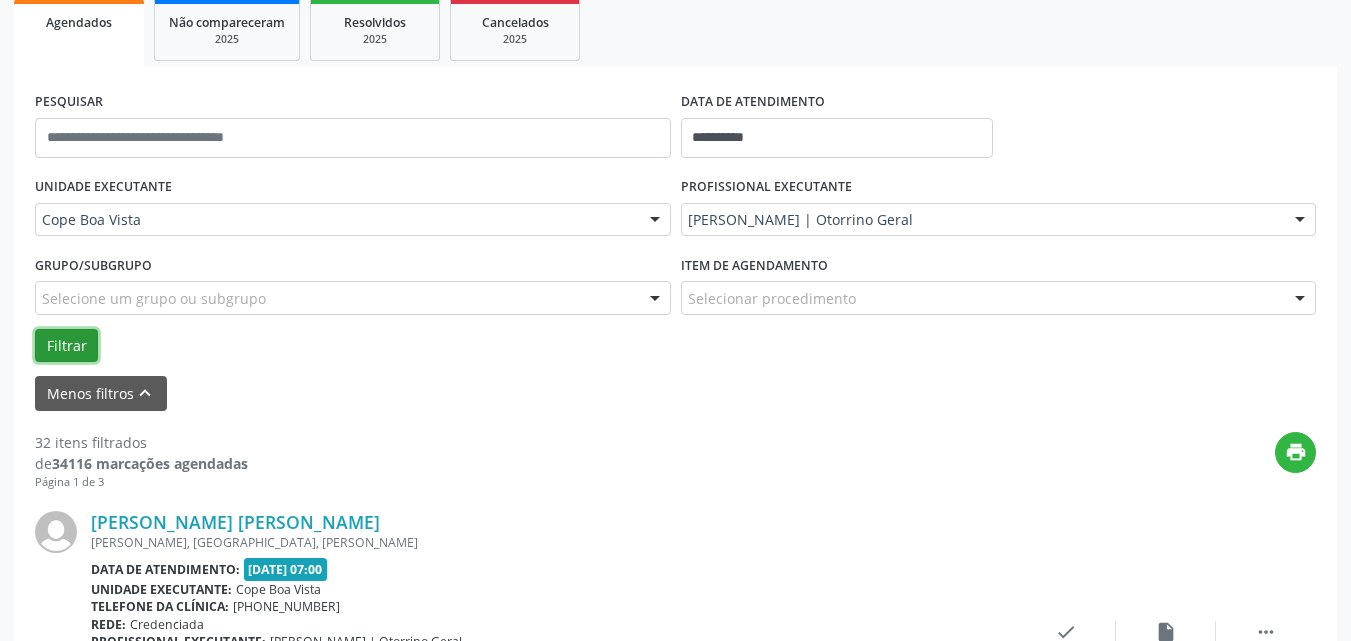 click on "Filtrar" at bounding box center (66, 346) 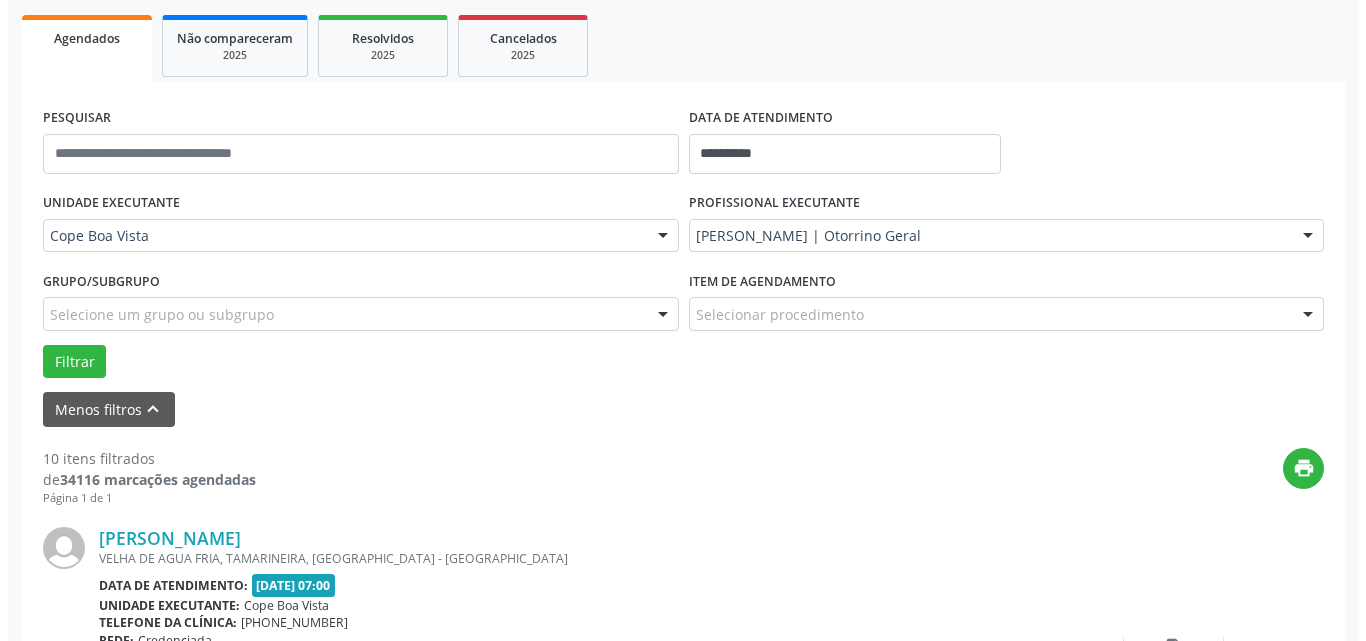 scroll, scrollTop: 0, scrollLeft: 0, axis: both 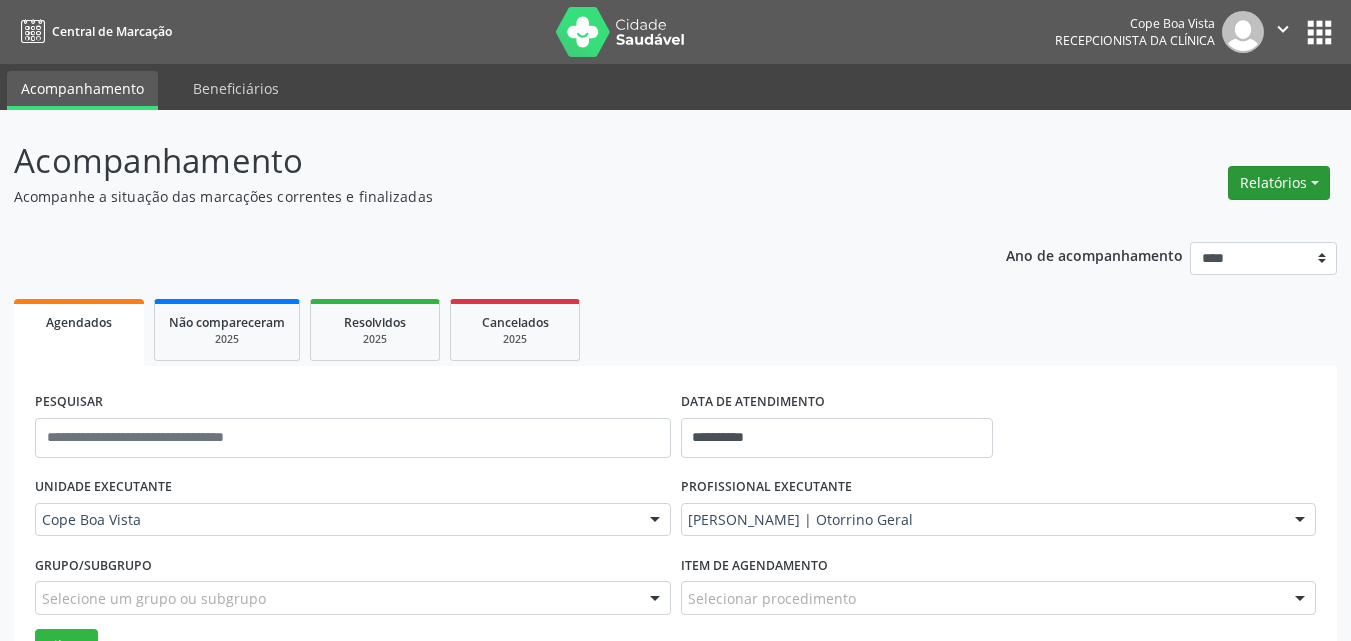 click on "Relatórios" at bounding box center (1279, 183) 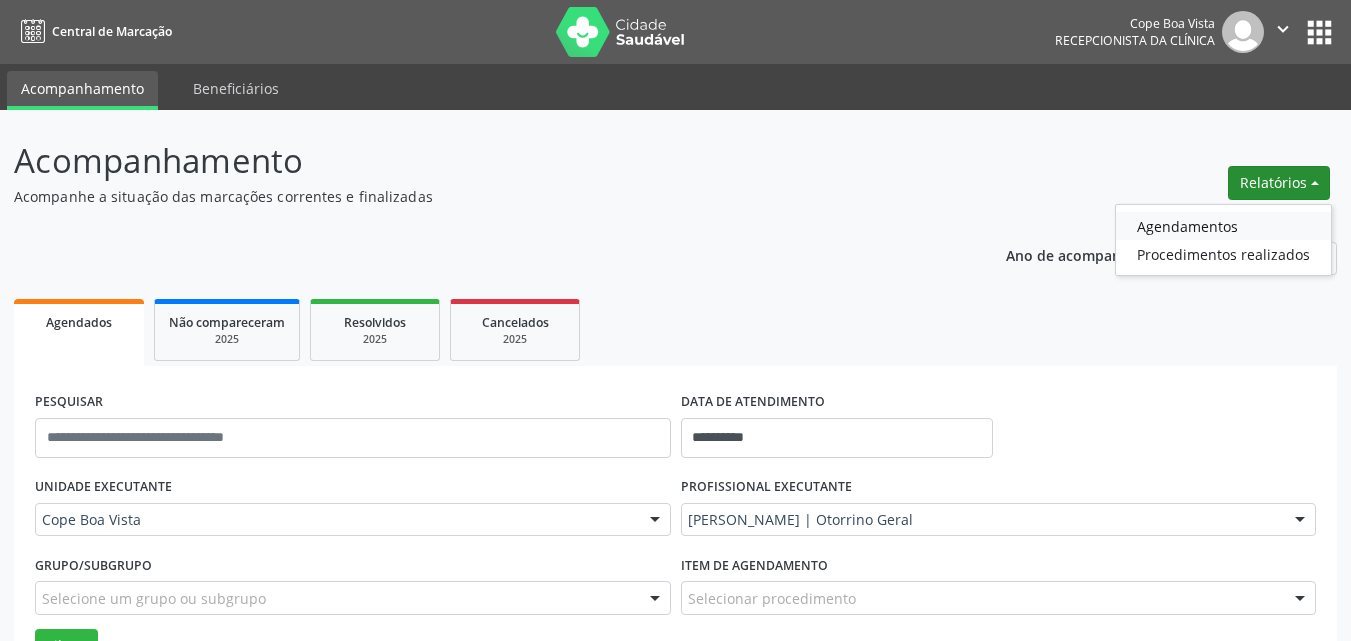 click on "Agendamentos" at bounding box center [1223, 226] 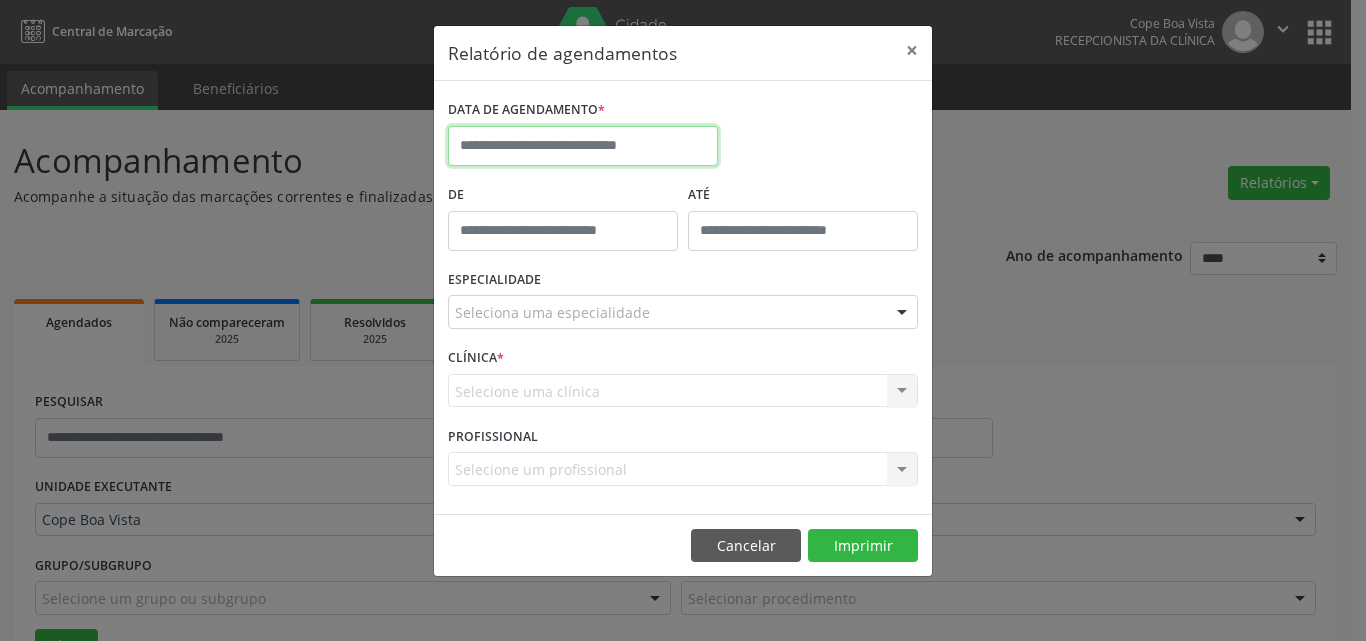 click at bounding box center [583, 146] 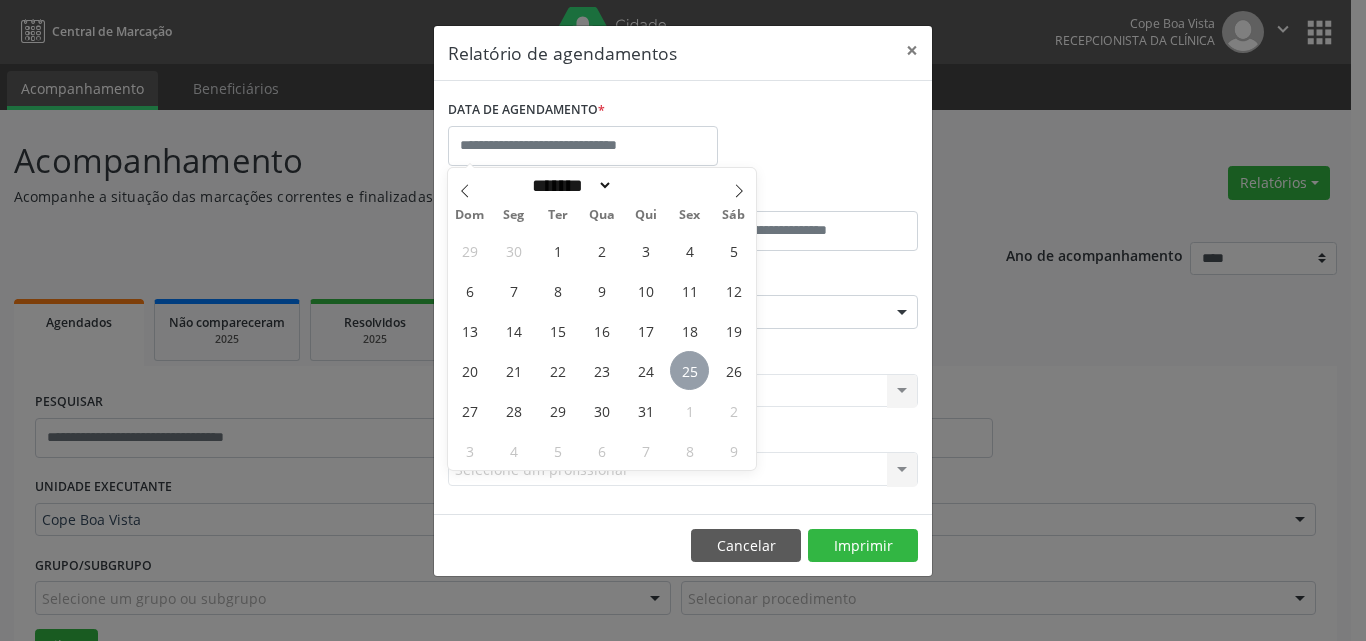 click on "25" at bounding box center (689, 370) 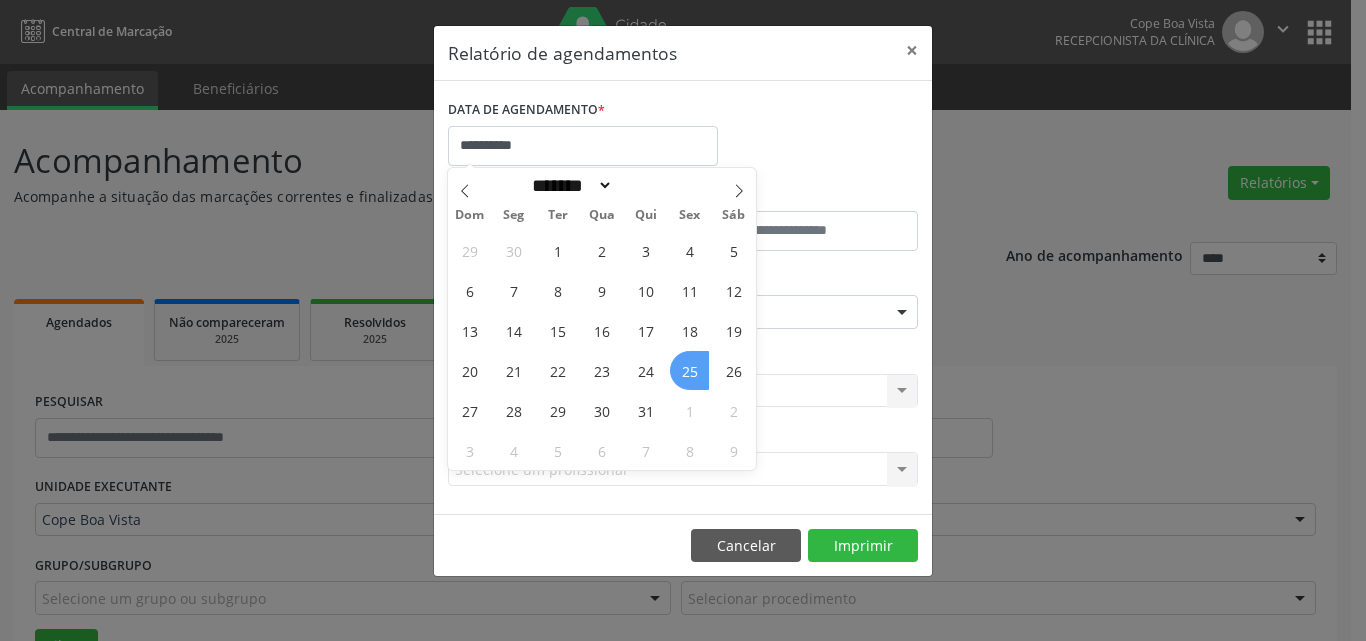 click on "25" at bounding box center (689, 370) 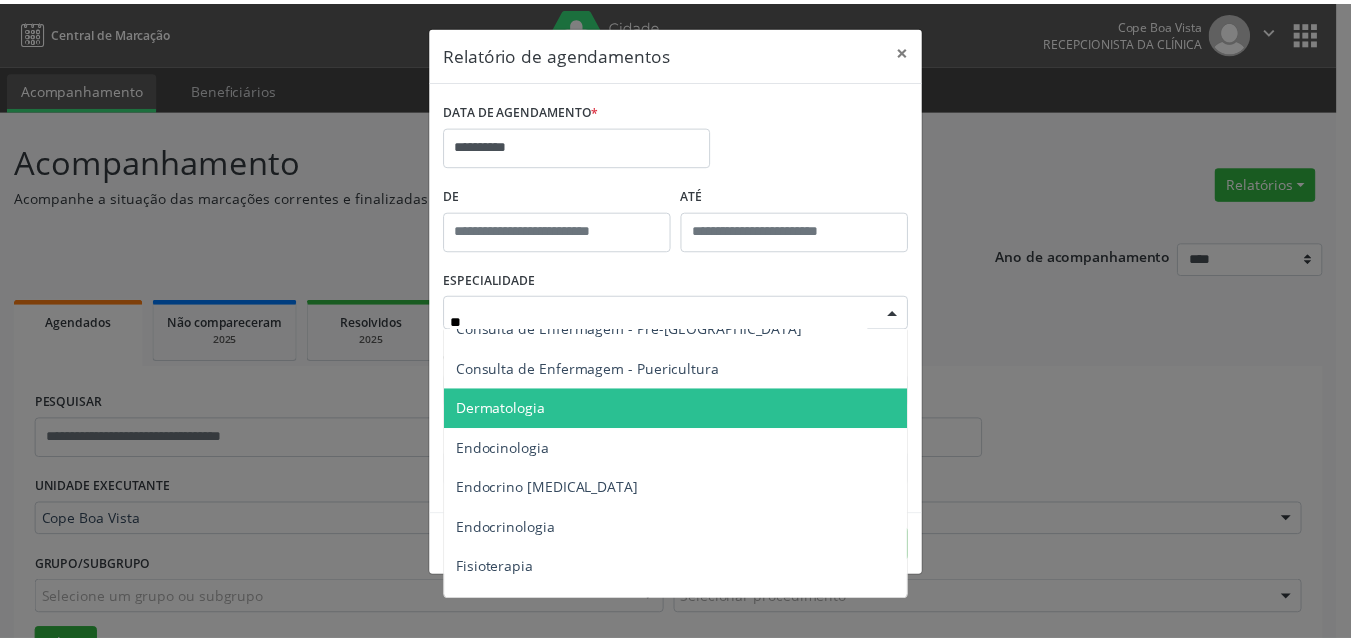 scroll, scrollTop: 0, scrollLeft: 0, axis: both 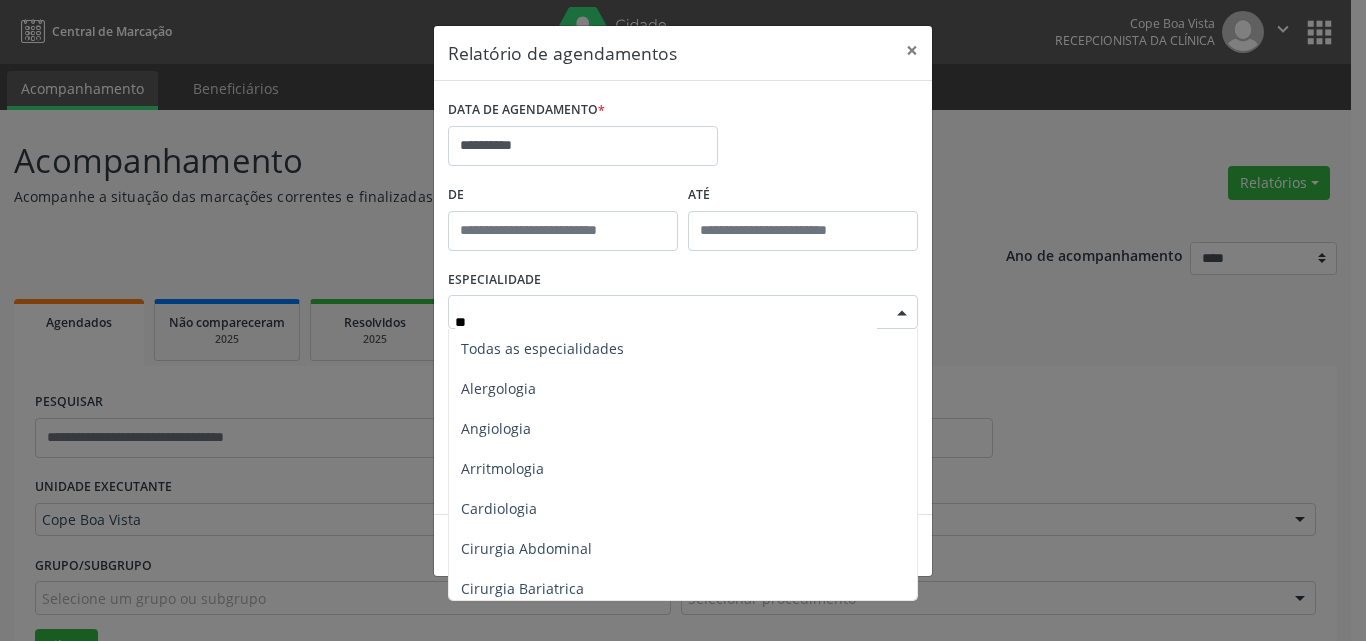 type on "***" 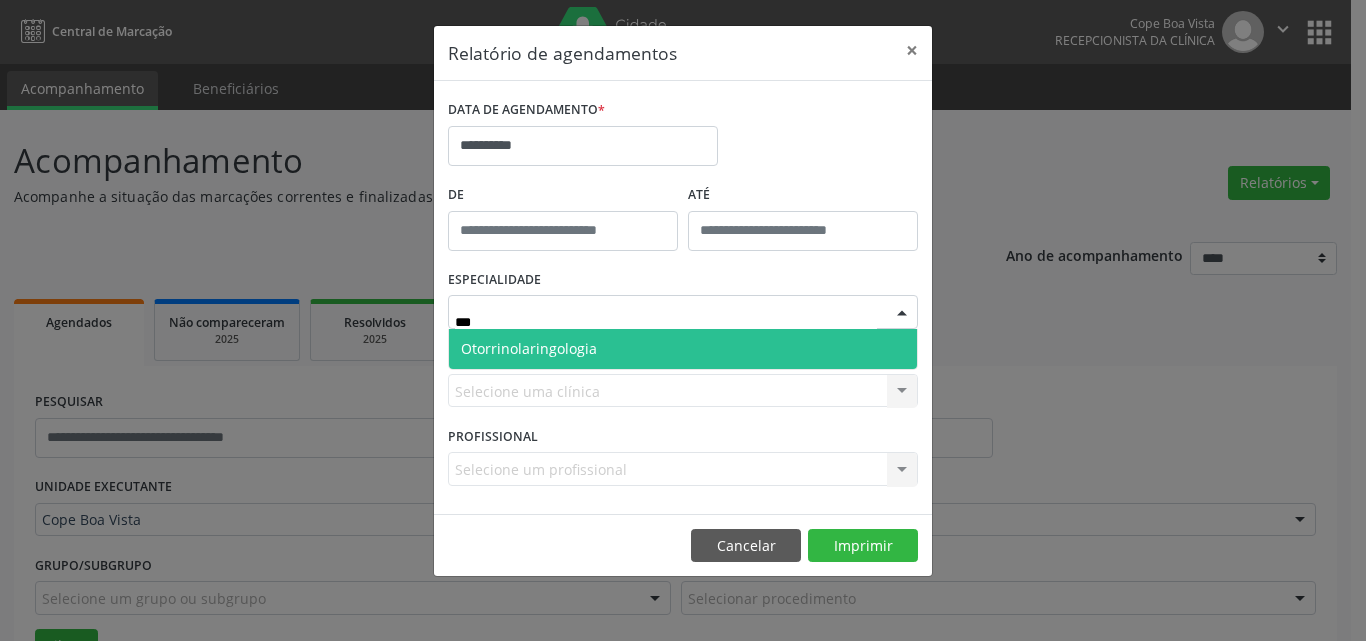 click on "Otorrinolaringologia" at bounding box center (683, 349) 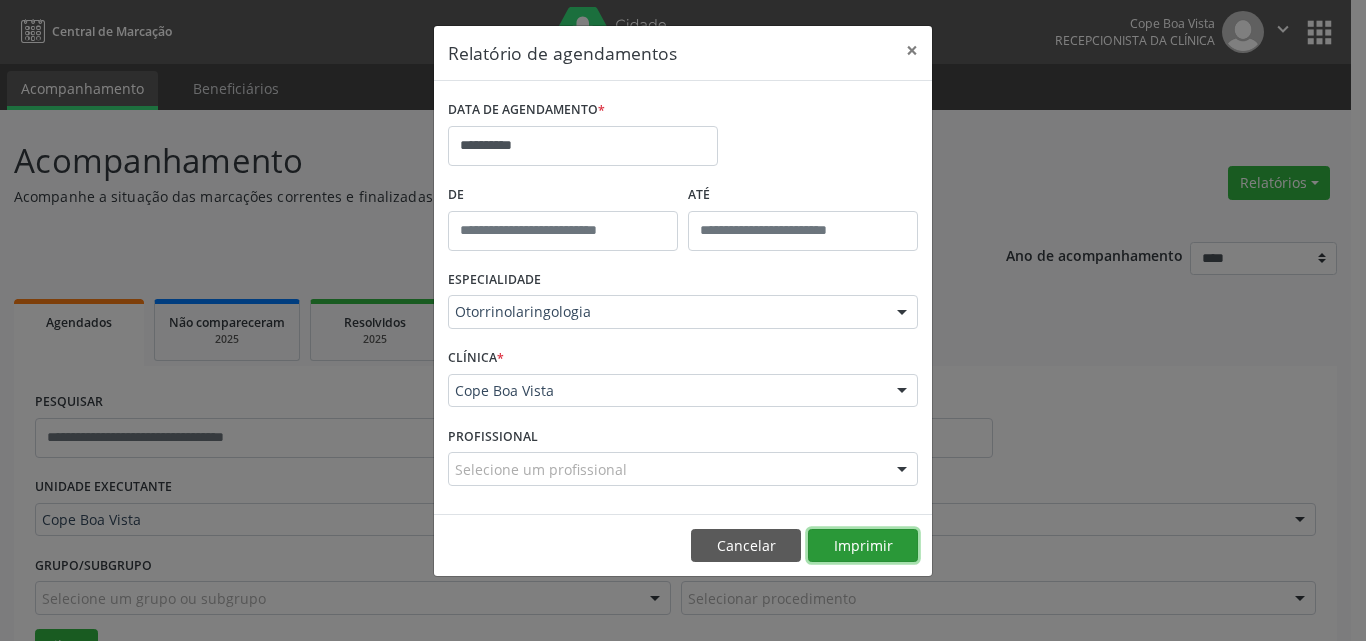 click on "Imprimir" at bounding box center [863, 546] 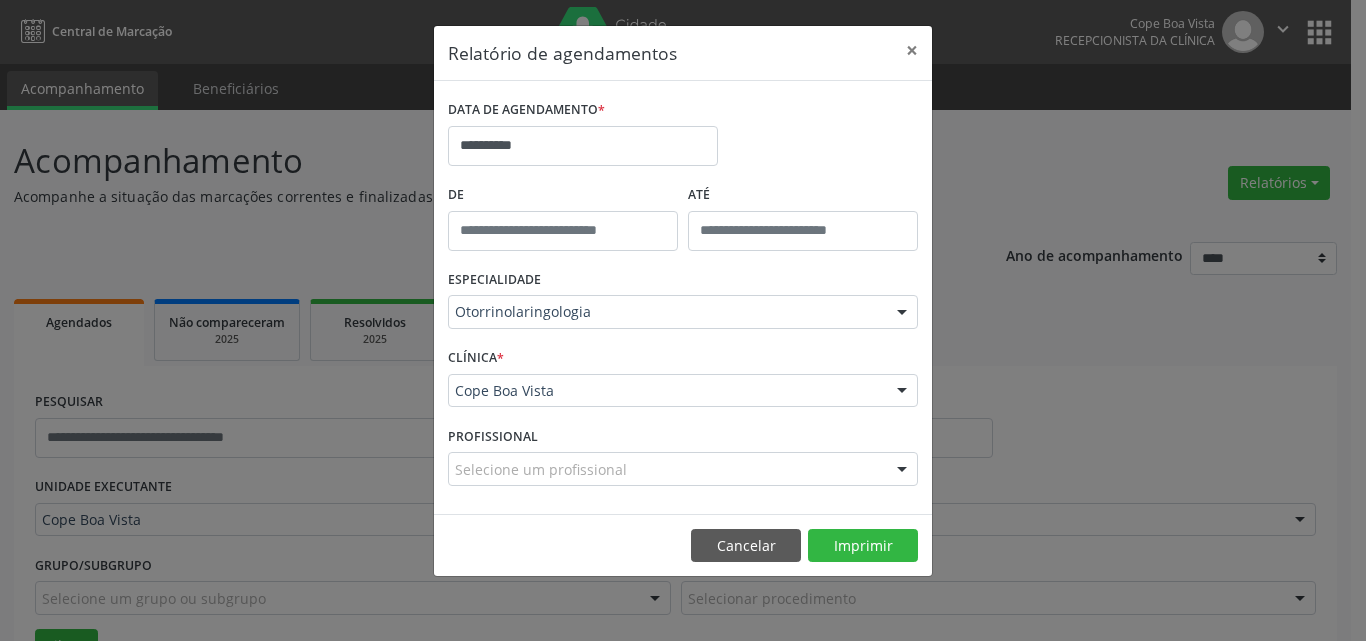 click on "Cancelar Imprimir" at bounding box center [683, 545] 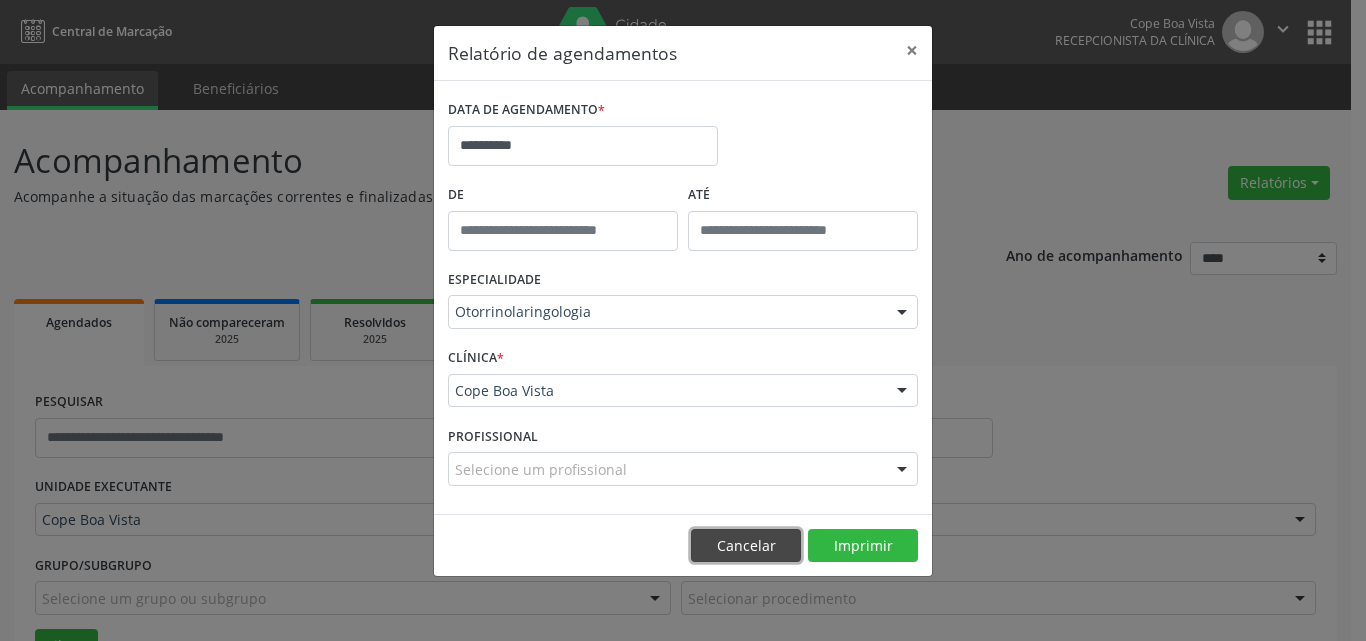 drag, startPoint x: 737, startPoint y: 545, endPoint x: 724, endPoint y: 541, distance: 13.601471 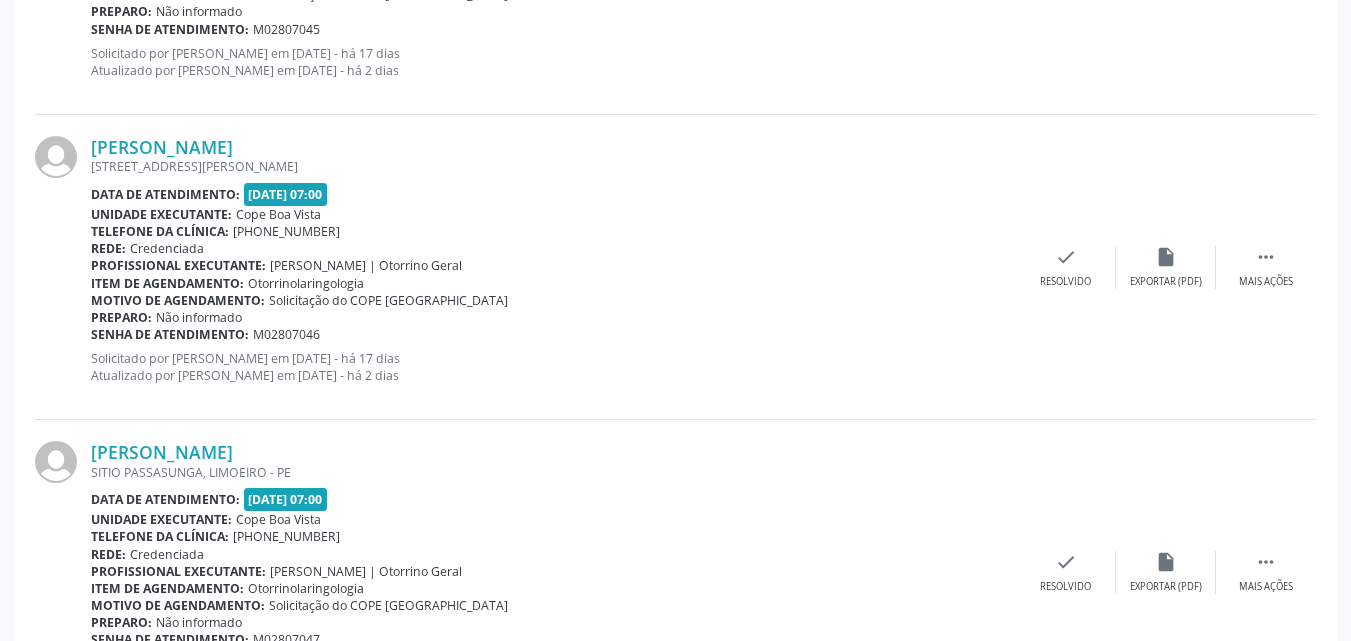 scroll, scrollTop: 1900, scrollLeft: 0, axis: vertical 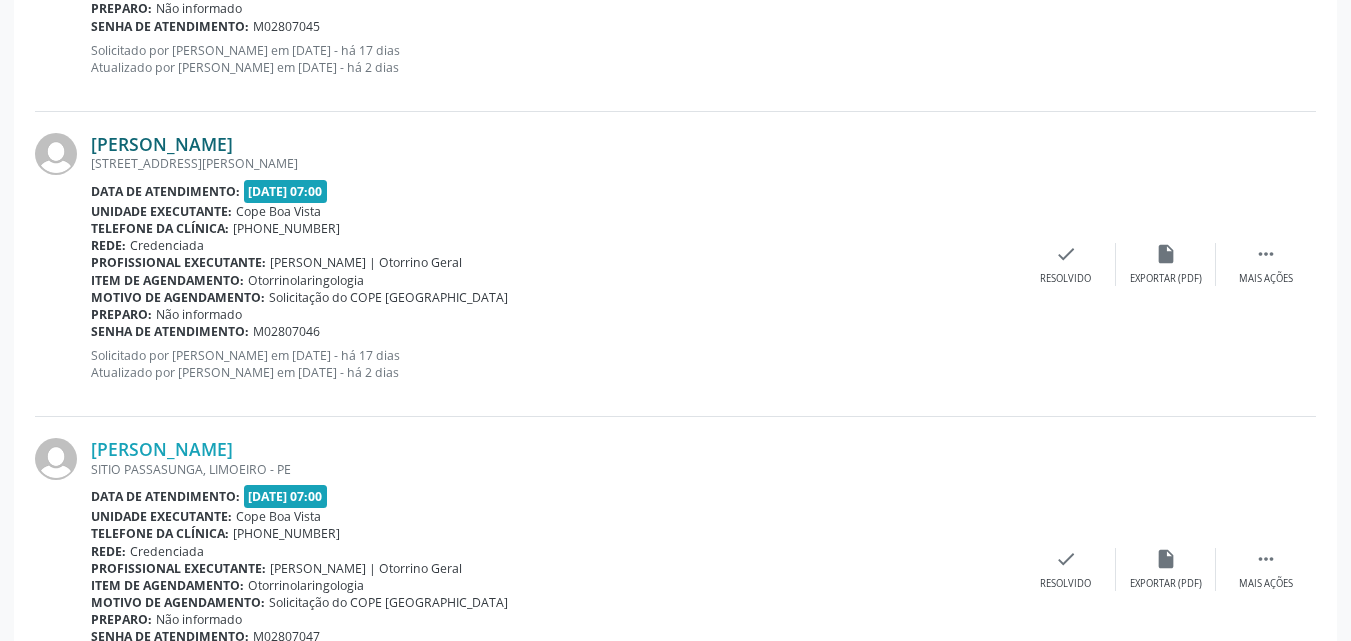 click on "[PERSON_NAME]" at bounding box center [162, 144] 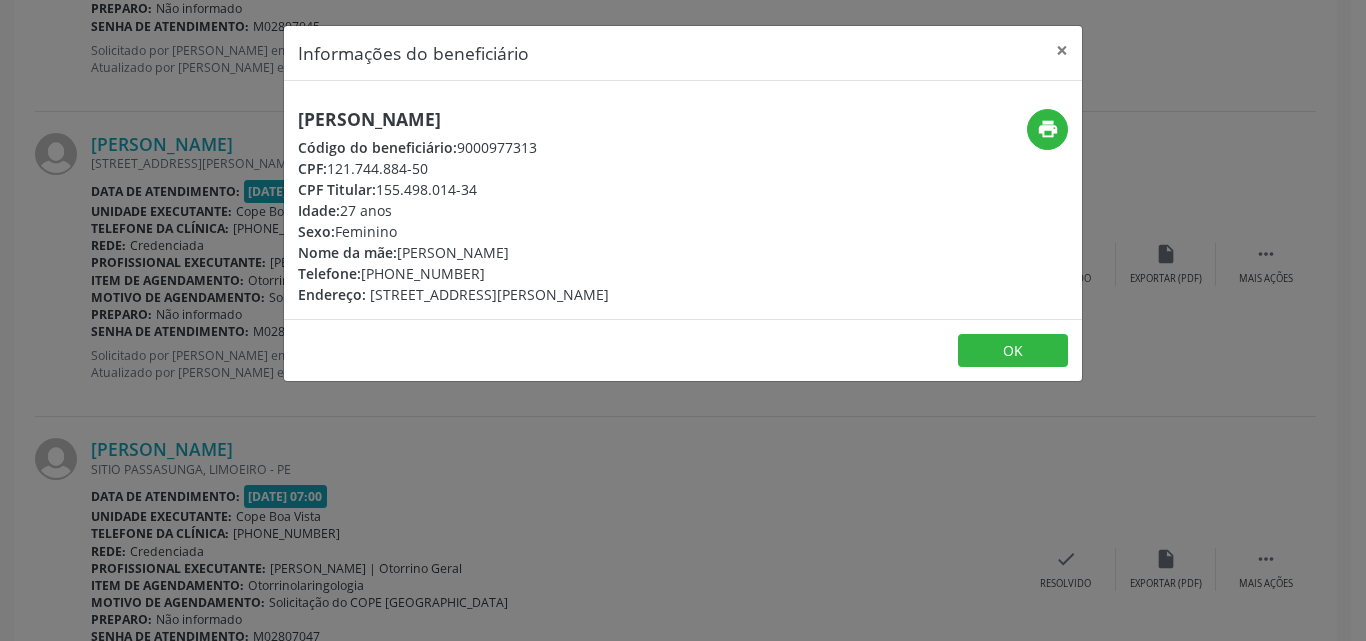 drag, startPoint x: 413, startPoint y: 106, endPoint x: 403, endPoint y: 113, distance: 12.206555 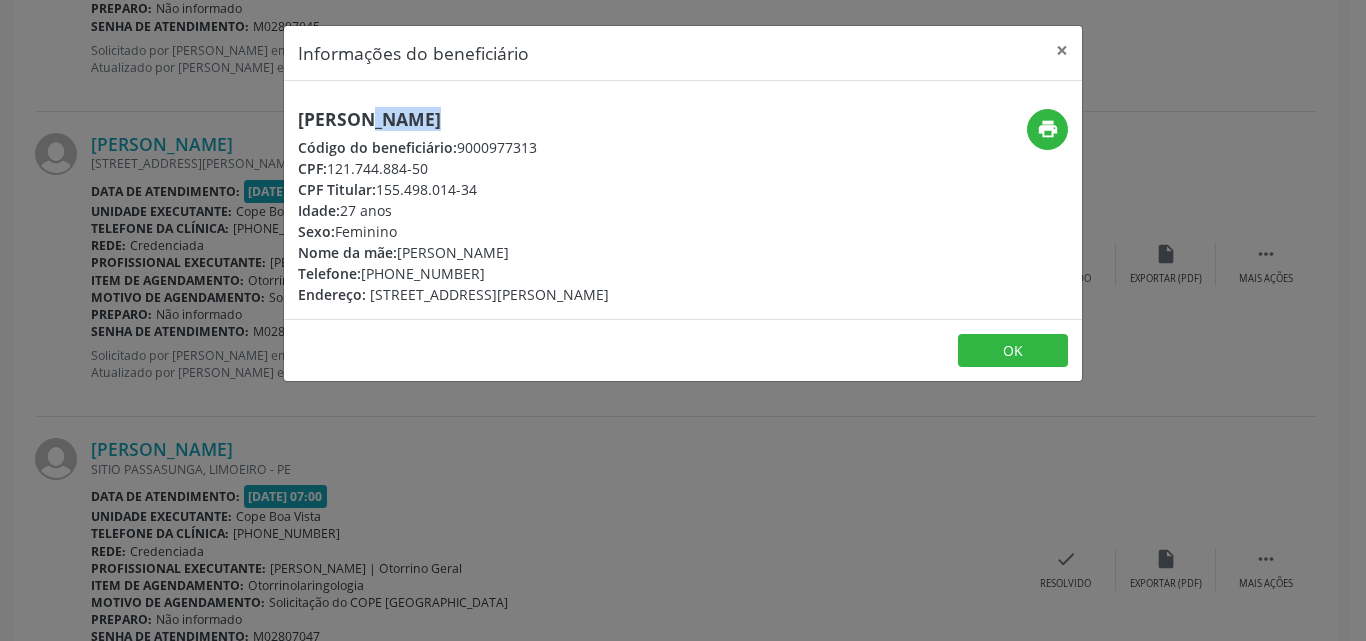 click on "[PERSON_NAME]" at bounding box center (453, 119) 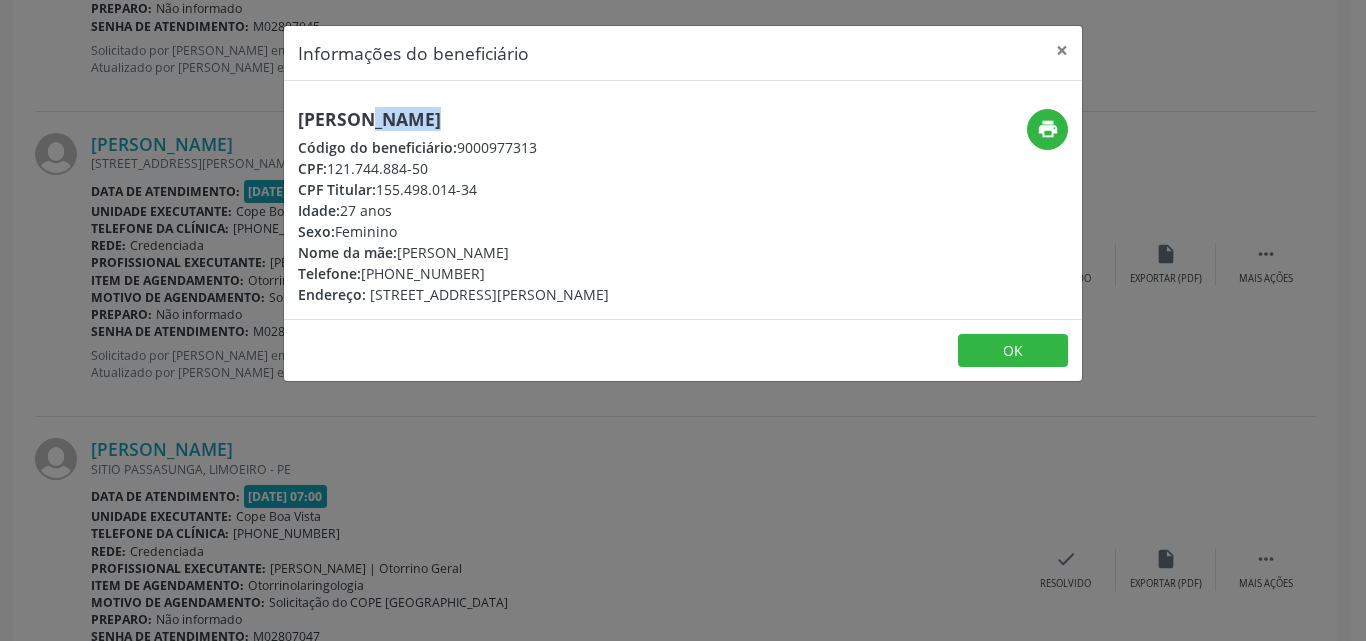 drag, startPoint x: 368, startPoint y: 279, endPoint x: 482, endPoint y: 272, distance: 114.21471 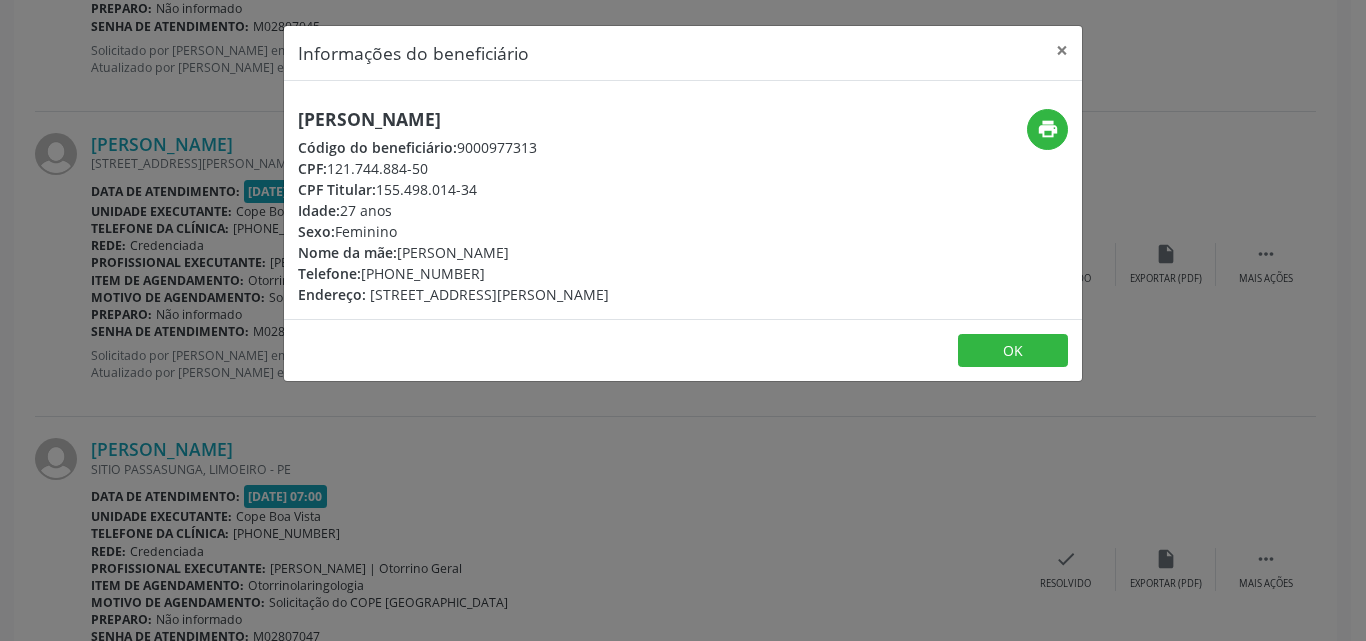 click on "Informações do beneficiário ×
[PERSON_NAME]
Código do beneficiário:
9000977313
CPF:
121.744.884-50
CPF Titular:
155.498.014-34
Idade:
27 anos
Sexo:
[GEOGRAPHIC_DATA]
Nome da mãe:
[PERSON_NAME]
Telefone:
[PHONE_NUMBER]
Endereço:
[STREET_ADDRESS][PERSON_NAME]" at bounding box center [683, 320] 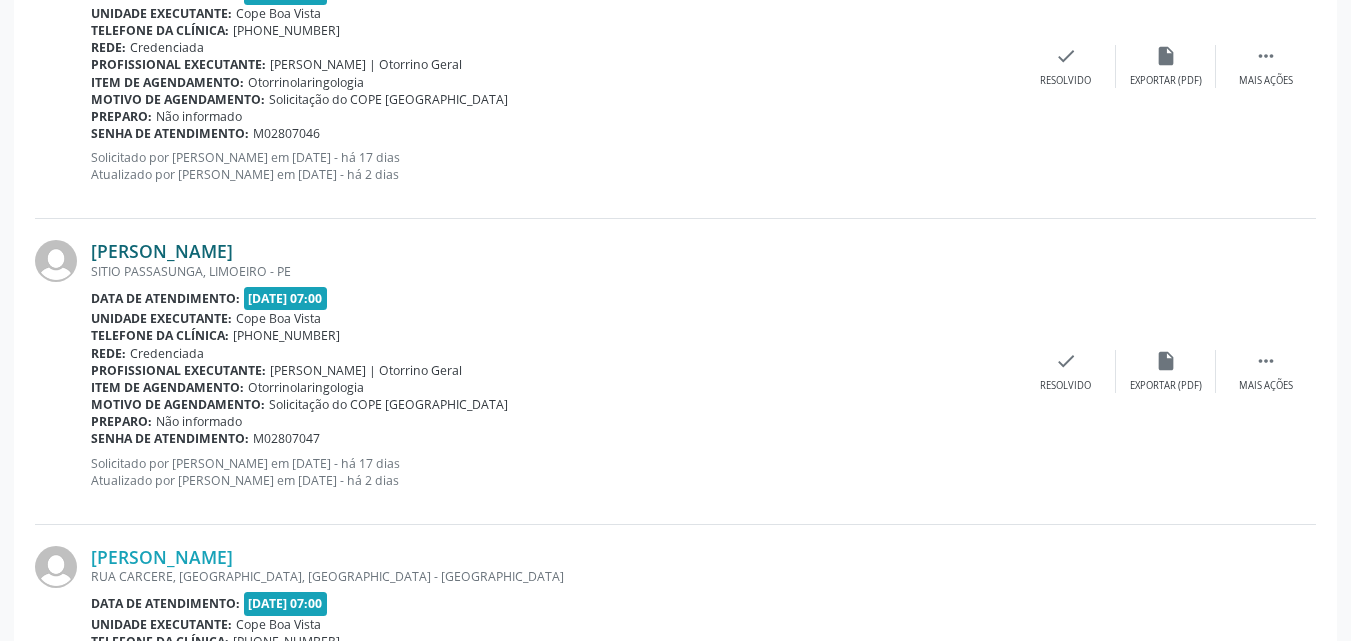 scroll, scrollTop: 2100, scrollLeft: 0, axis: vertical 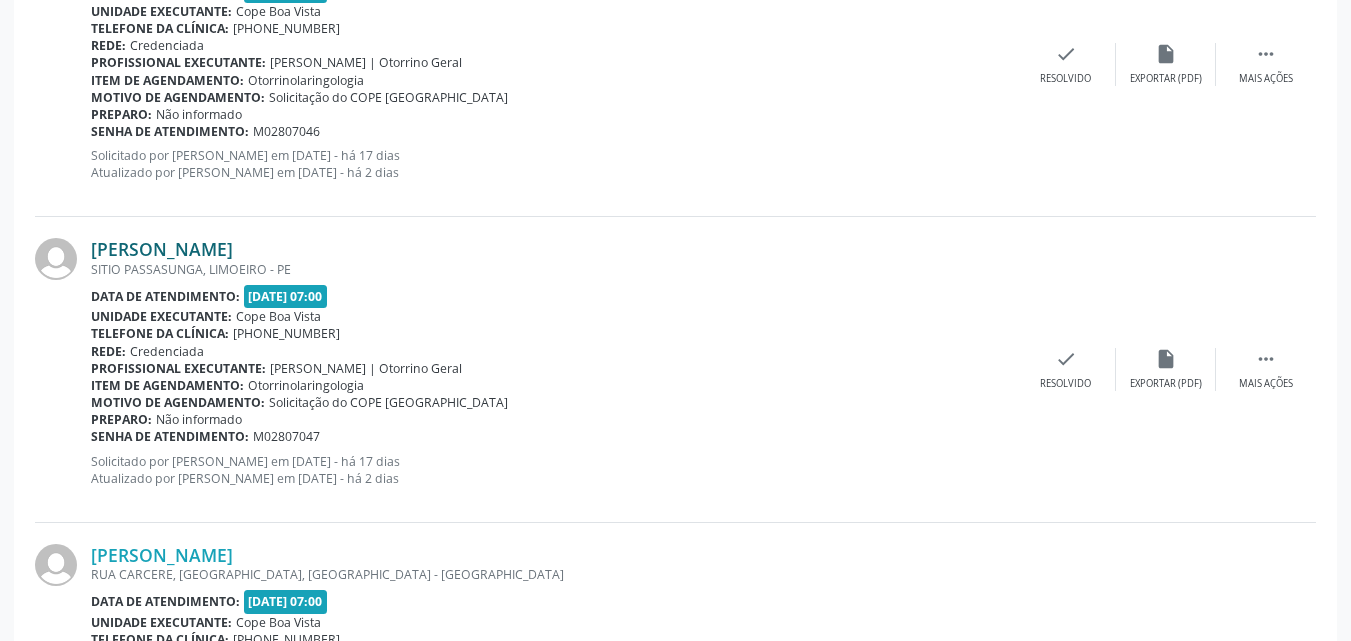 click on "[PERSON_NAME]" at bounding box center (162, 249) 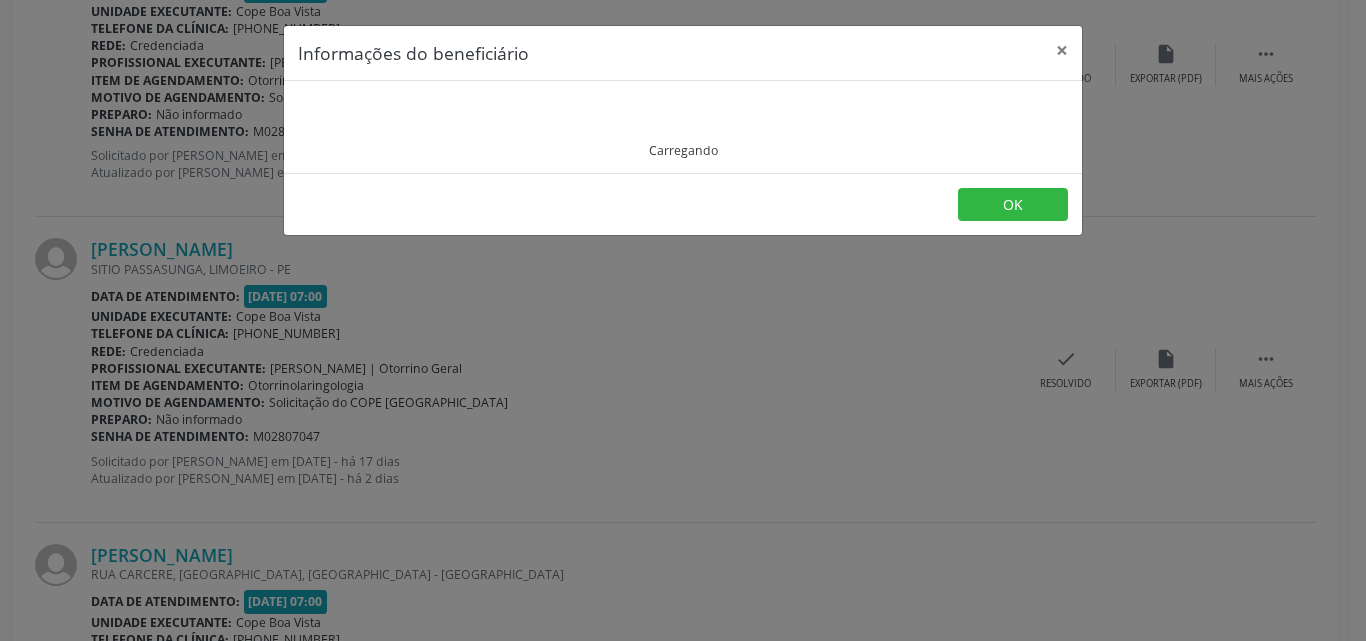 click on "Carregando" at bounding box center [683, 127] 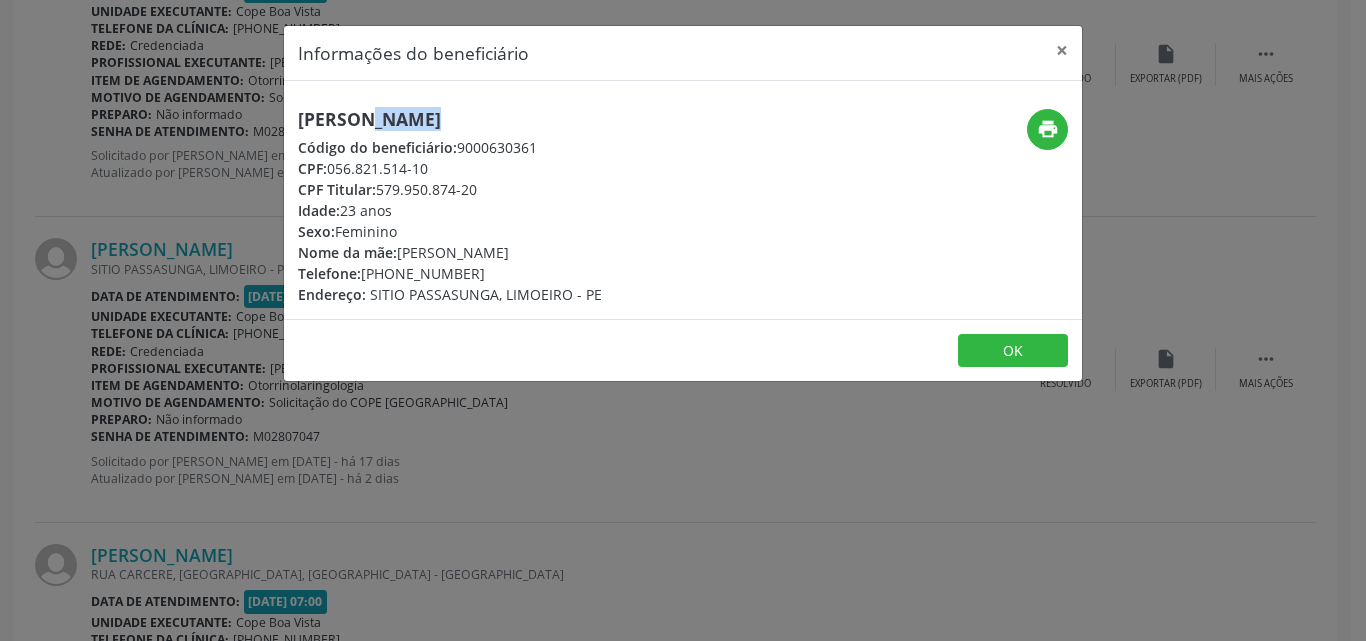 click on "[PERSON_NAME]" at bounding box center [450, 119] 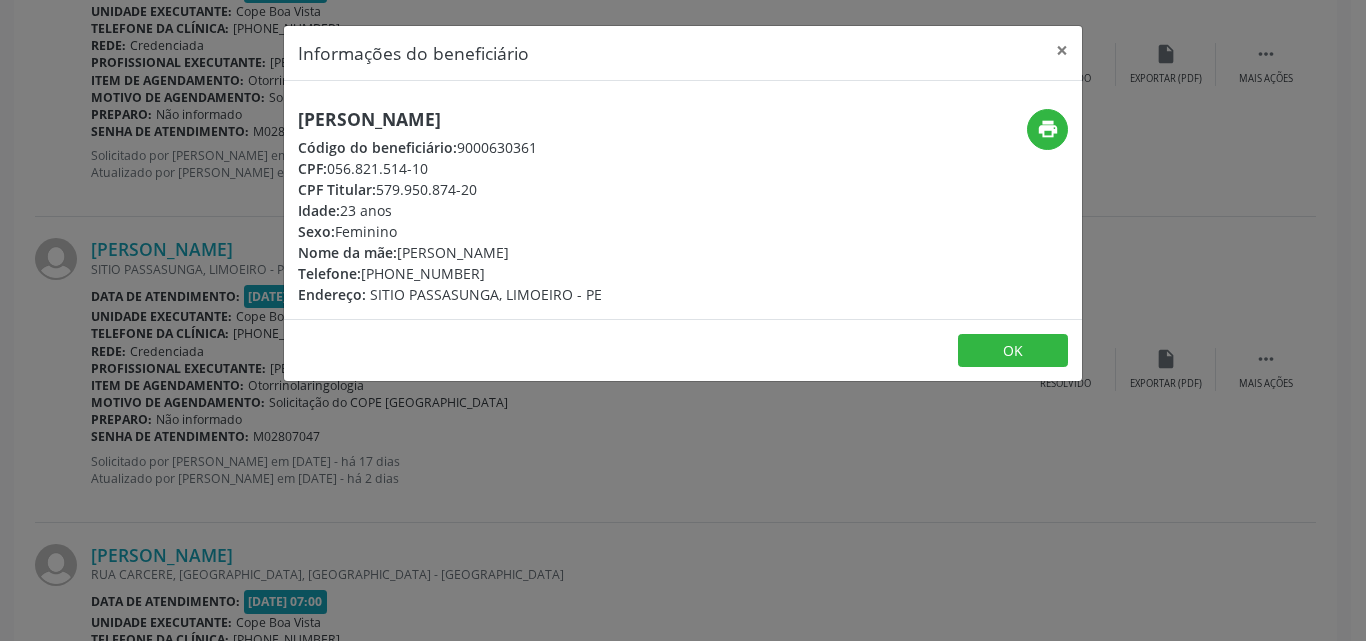 click on "Informações do beneficiário ×
[PERSON_NAME]
Código do beneficiário:
9000630361
CPF:
056.821.514-10
CPF Titular:
579.950.874-20
Idade:
23 anos
Sexo:
[GEOGRAPHIC_DATA]
Nome da mãe:
[PERSON_NAME]
Telefone:
[PHONE_NUMBER]
Endereço:
SITIO PASSASUNGA, LIMOEIRO - PE
print OK" at bounding box center [683, 320] 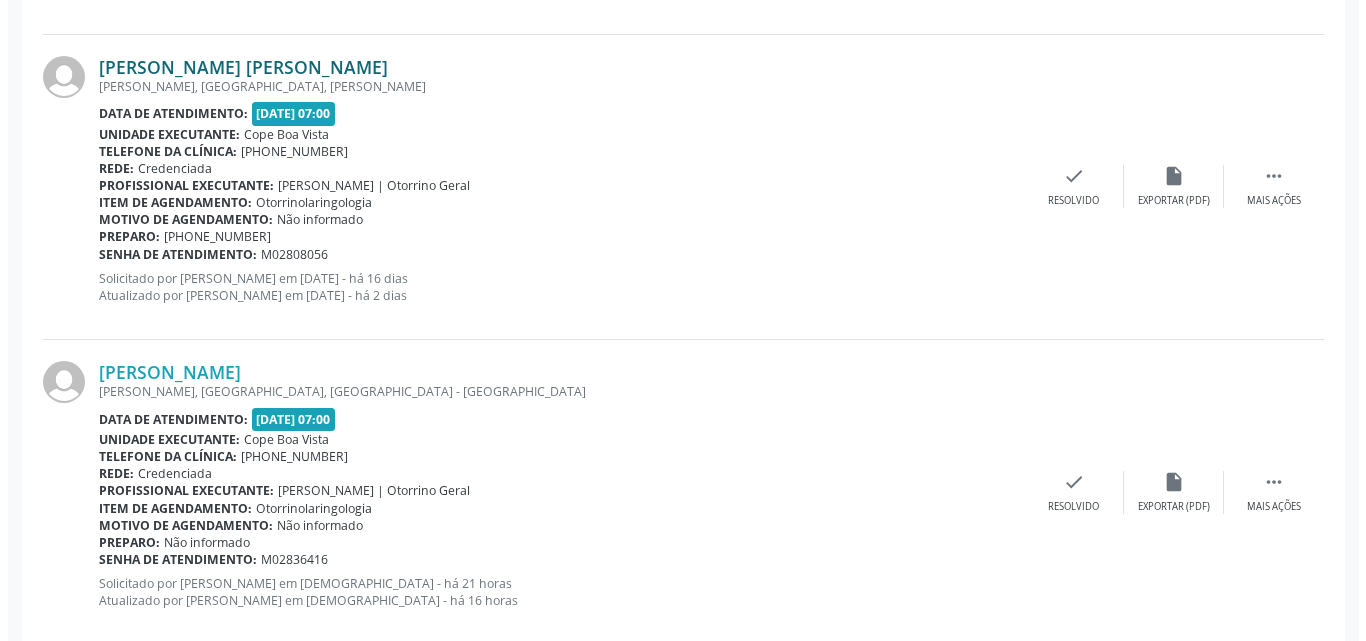 scroll, scrollTop: 3200, scrollLeft: 0, axis: vertical 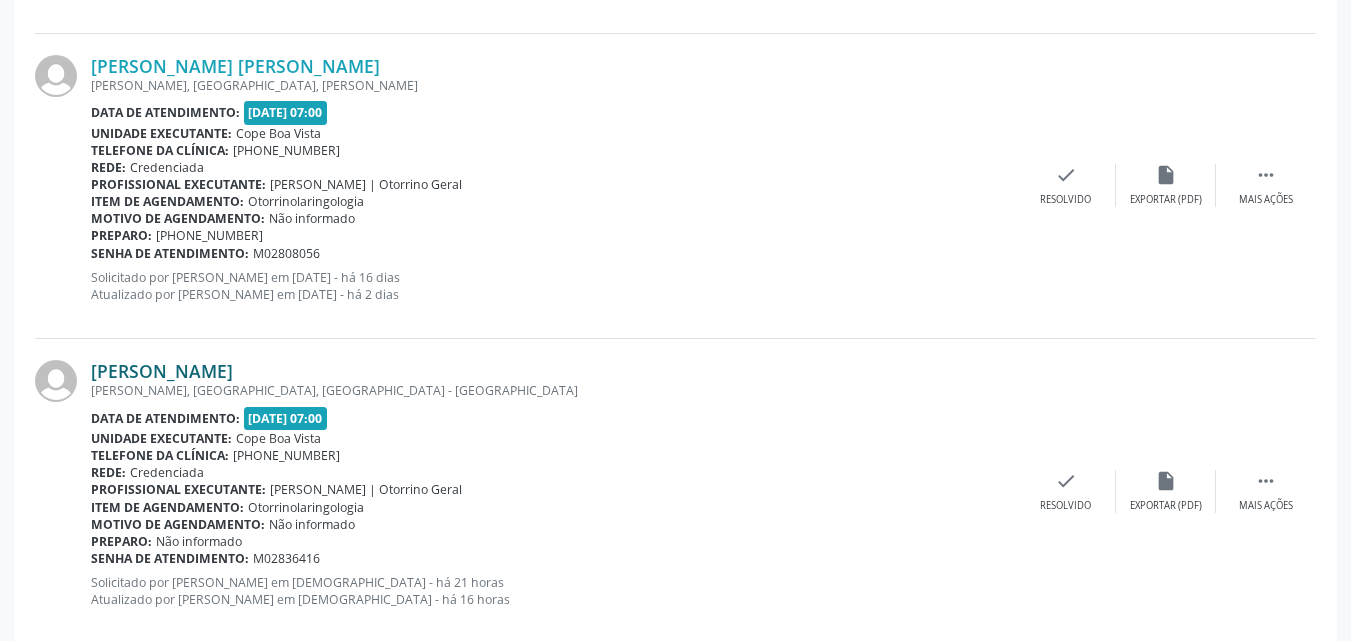 click on "[PERSON_NAME]" at bounding box center (162, 371) 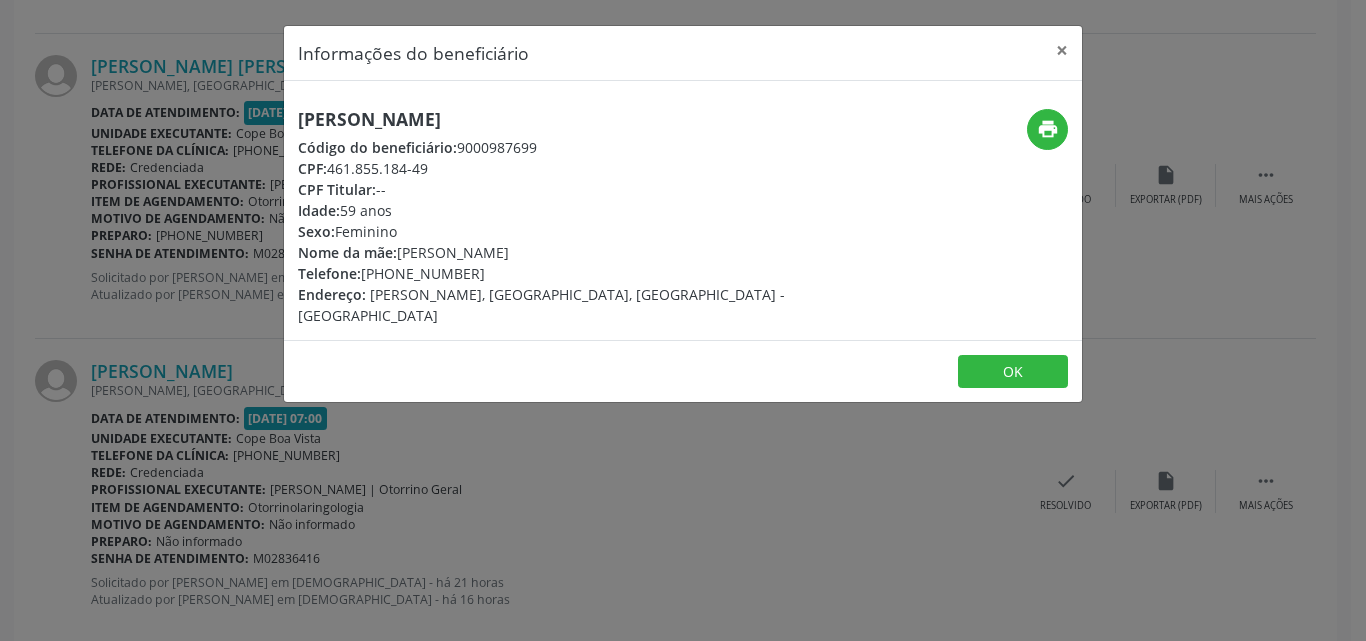 click on "[PERSON_NAME]" at bounding box center (550, 119) 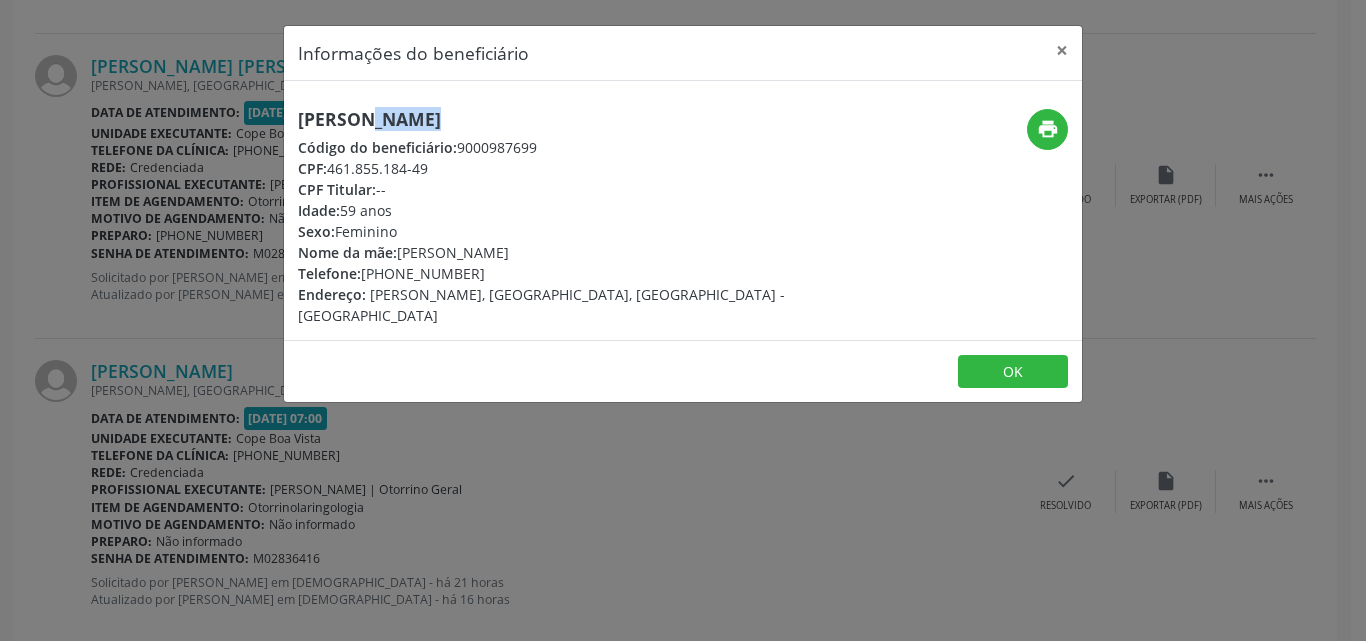 click on "[PERSON_NAME]" at bounding box center [550, 119] 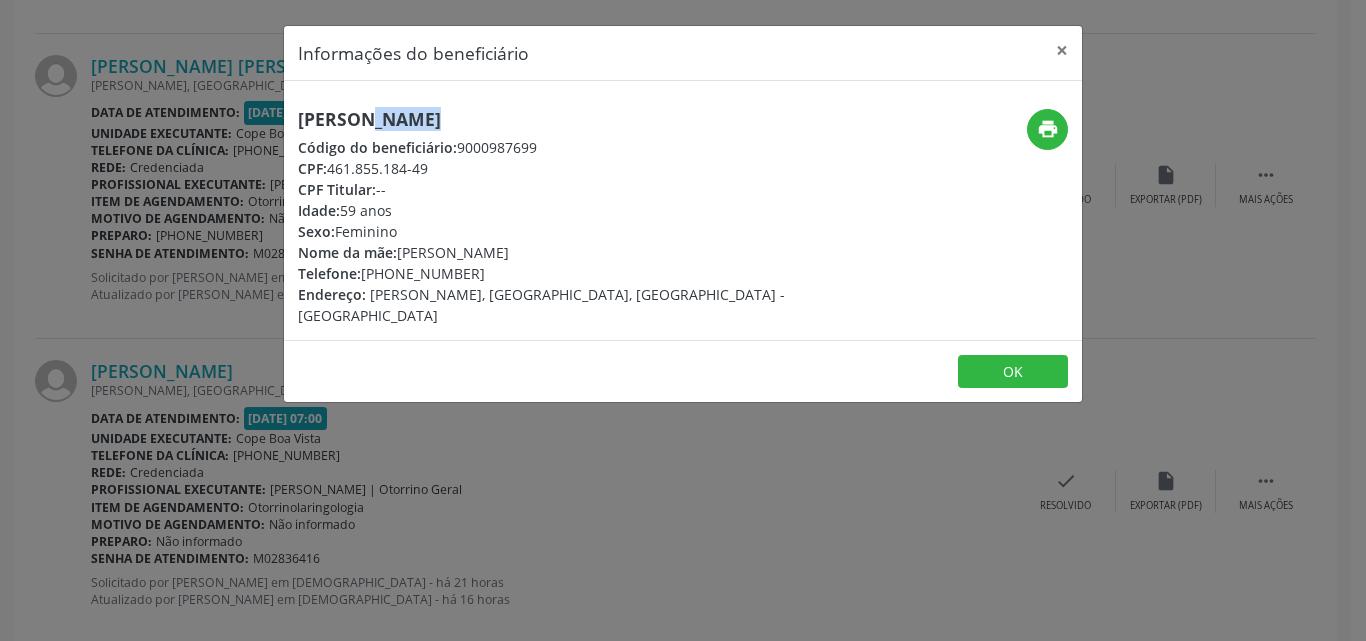 copy on "zaura [PERSON_NAME]" 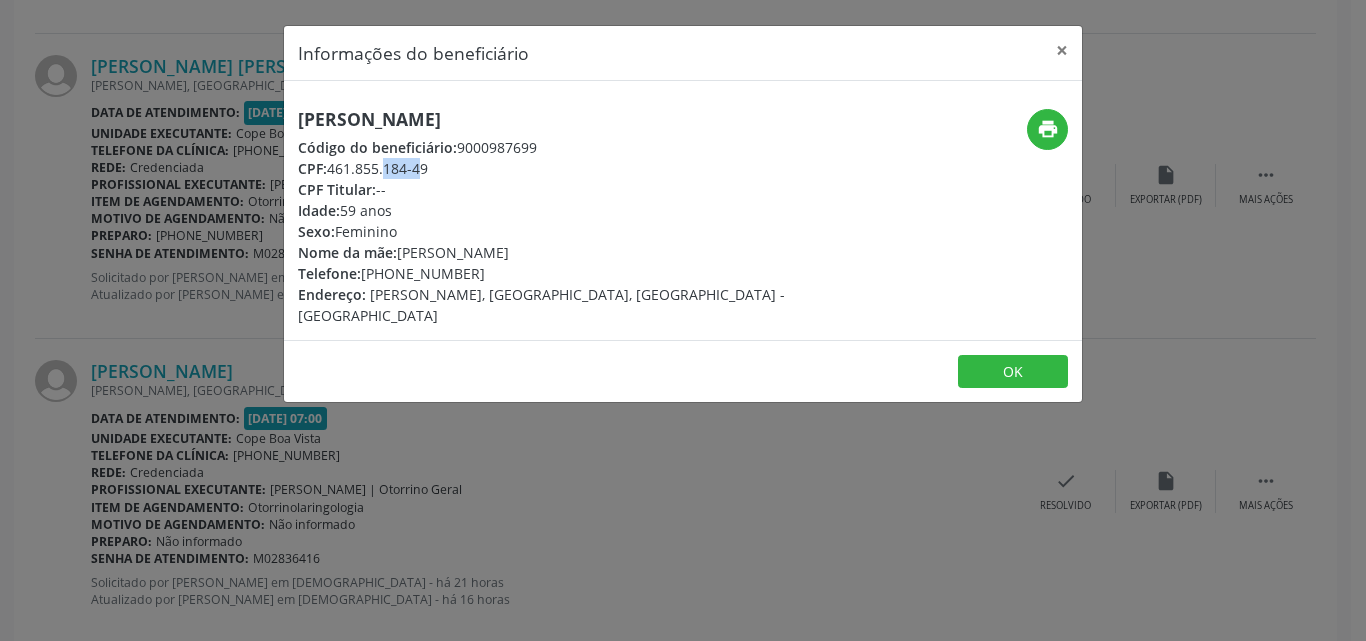 drag, startPoint x: 335, startPoint y: 167, endPoint x: 376, endPoint y: 169, distance: 41.04875 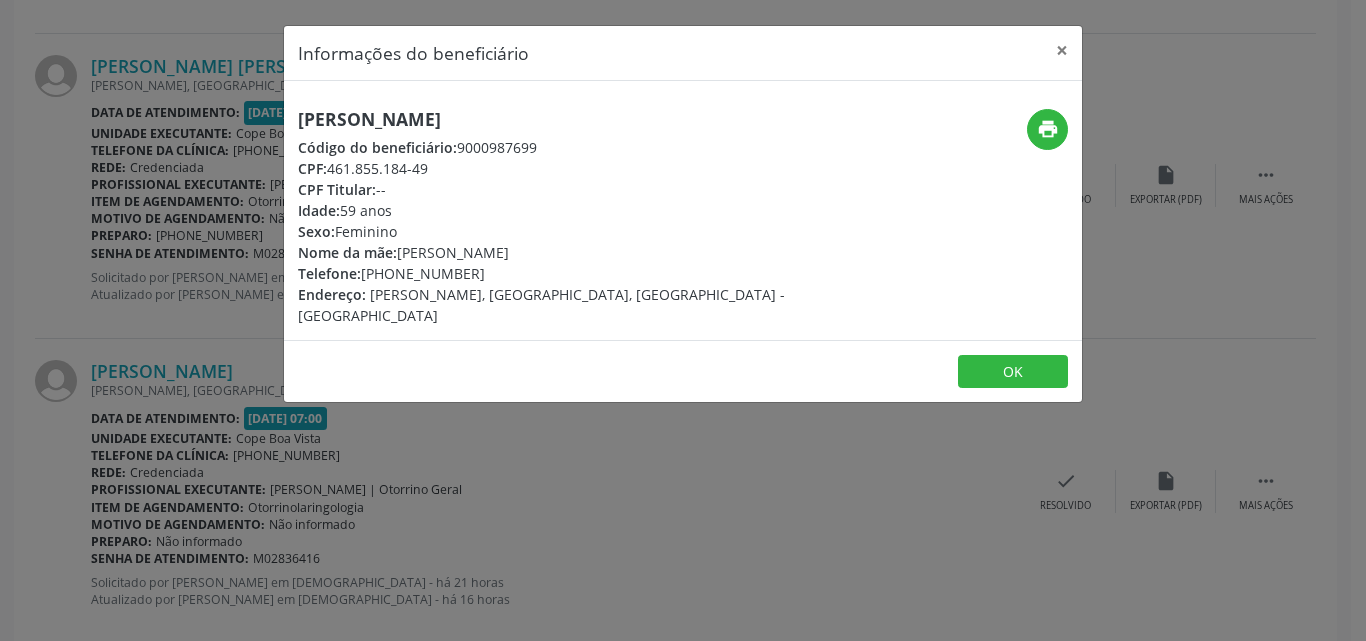 drag, startPoint x: 195, startPoint y: 454, endPoint x: 193, endPoint y: 444, distance: 10.198039 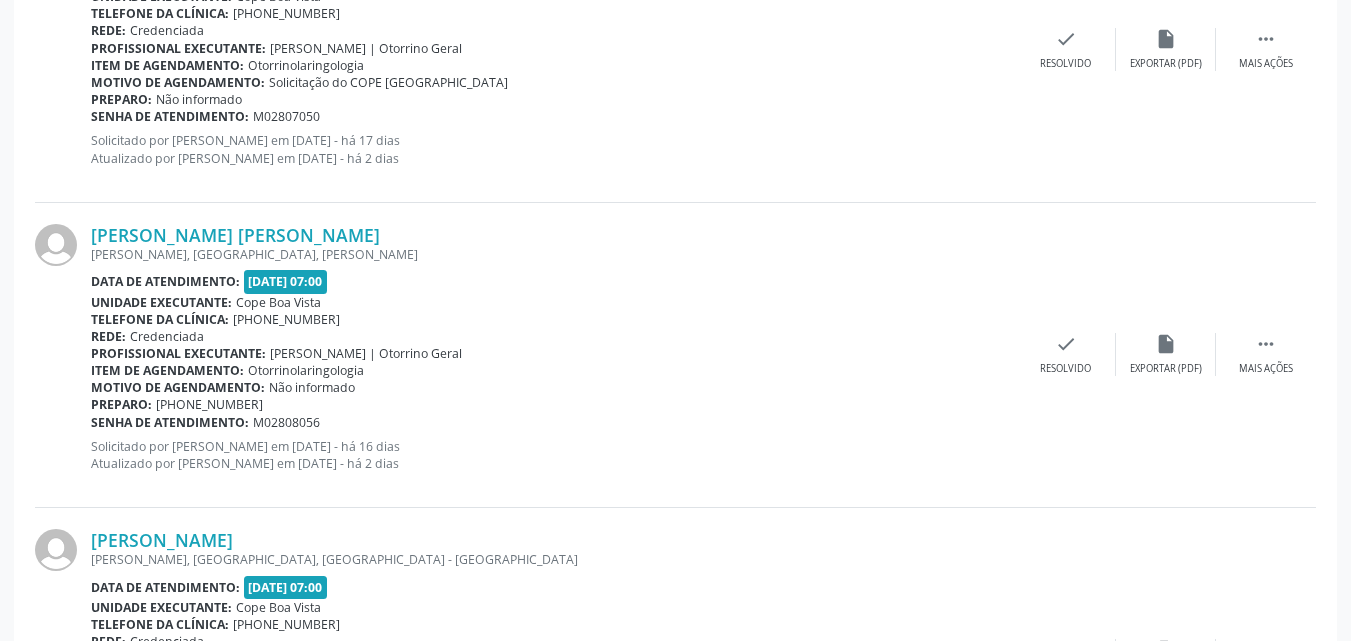 scroll, scrollTop: 2937, scrollLeft: 0, axis: vertical 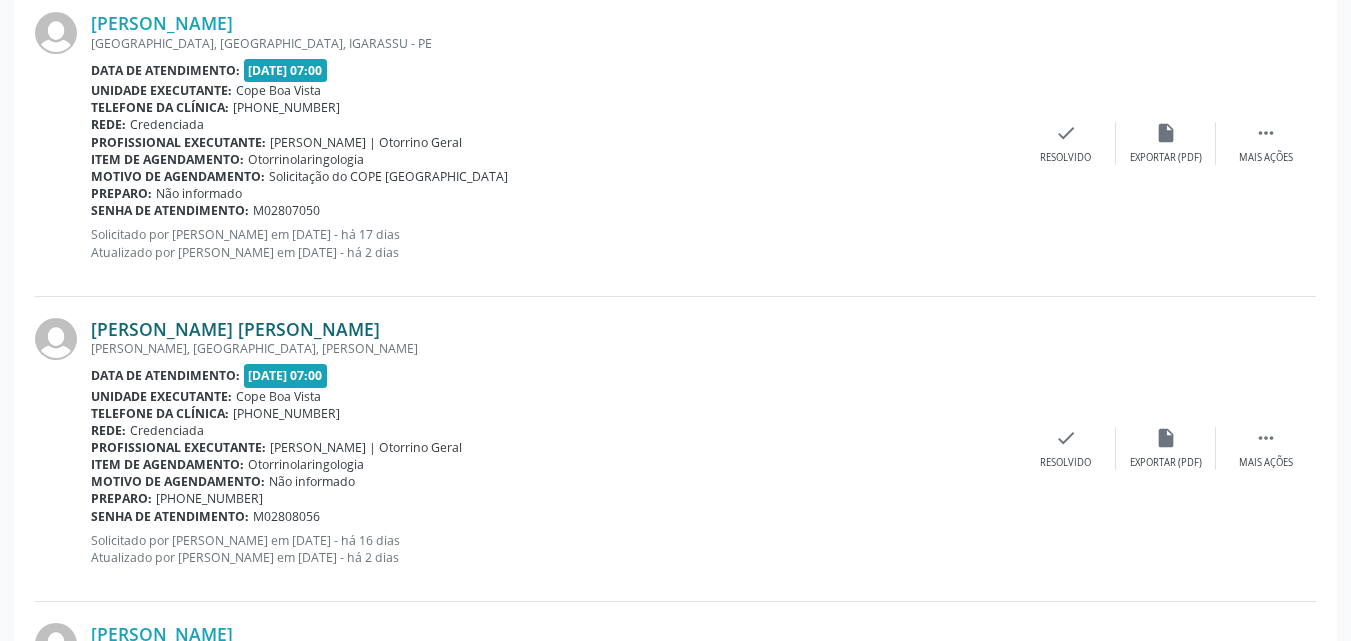 click on "[PERSON_NAME] [PERSON_NAME]" at bounding box center [235, 329] 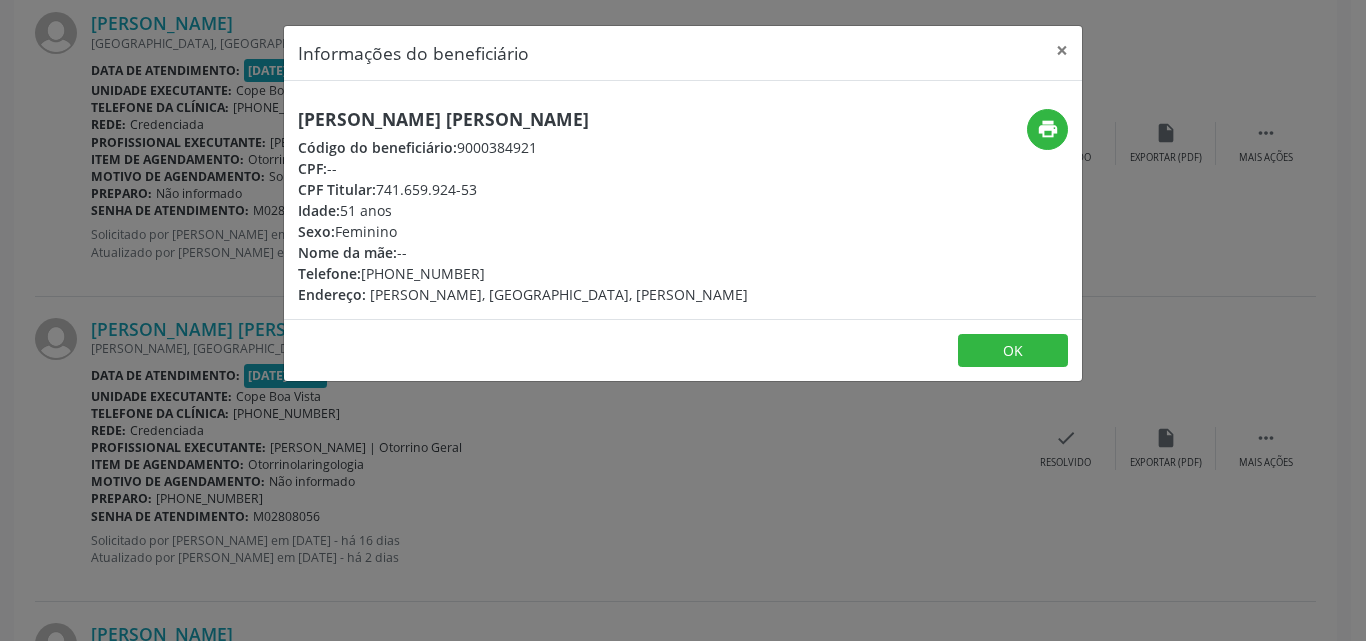 click on "[PERSON_NAME] [PERSON_NAME]" at bounding box center (523, 119) 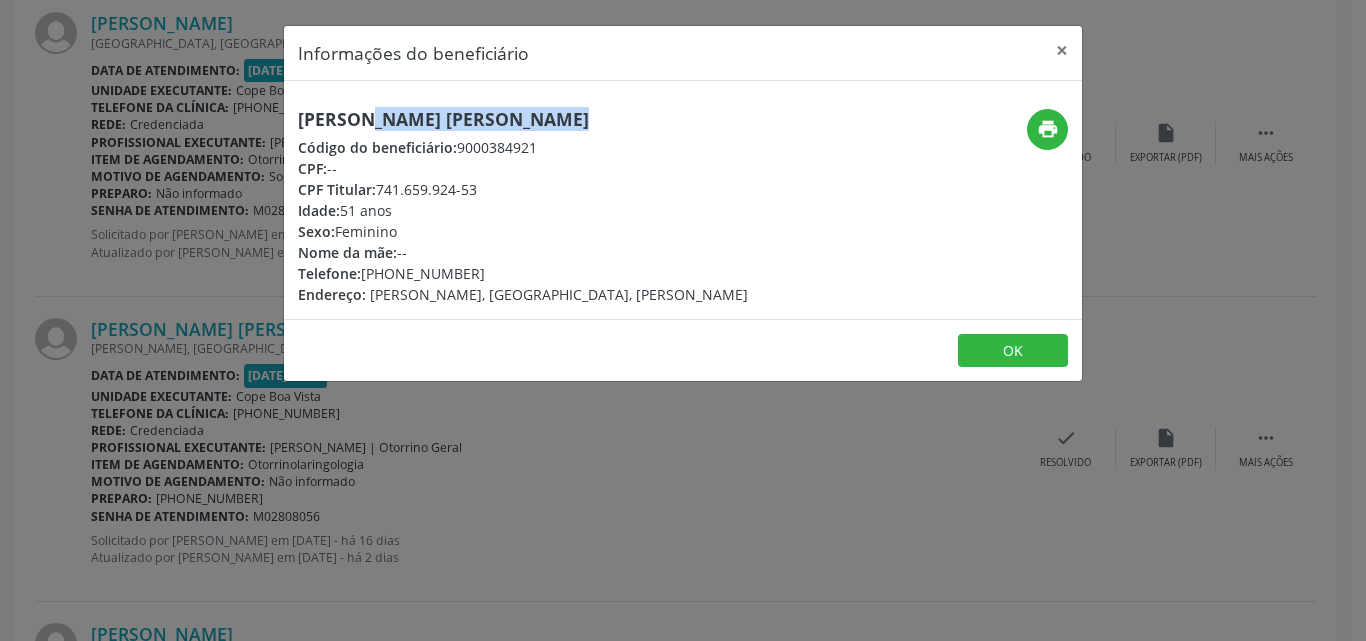 click on "[PERSON_NAME] [PERSON_NAME]" at bounding box center [523, 119] 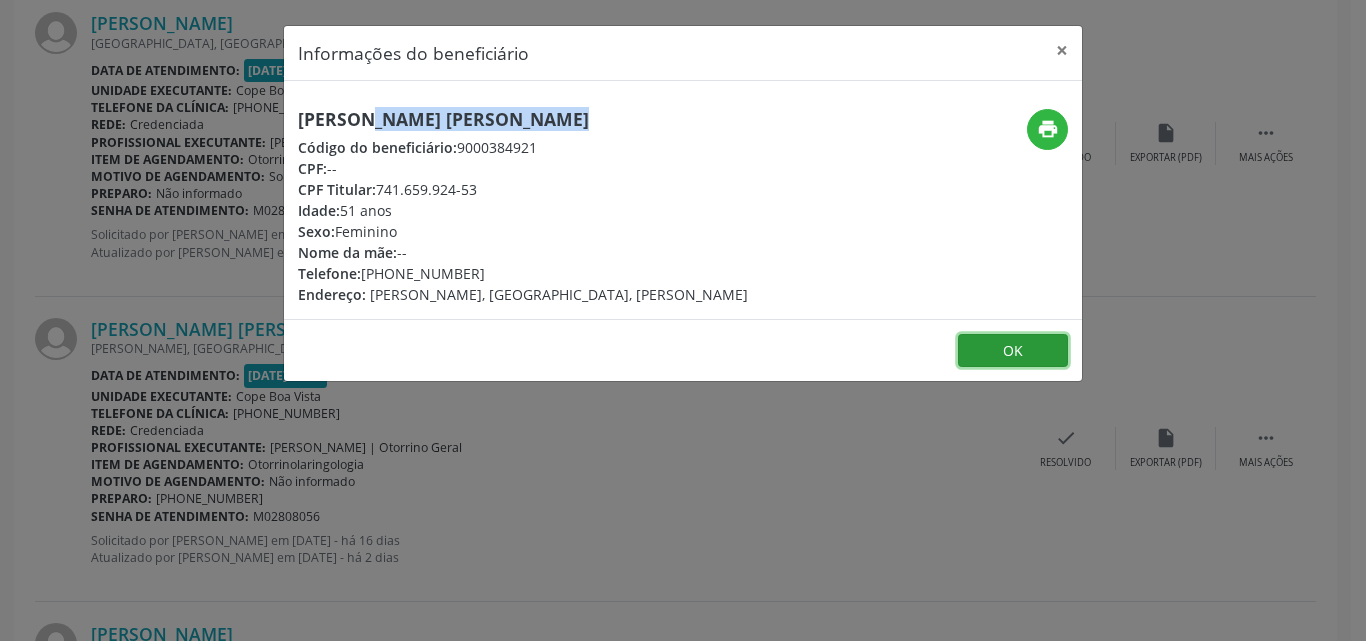 click on "OK" at bounding box center (1013, 351) 